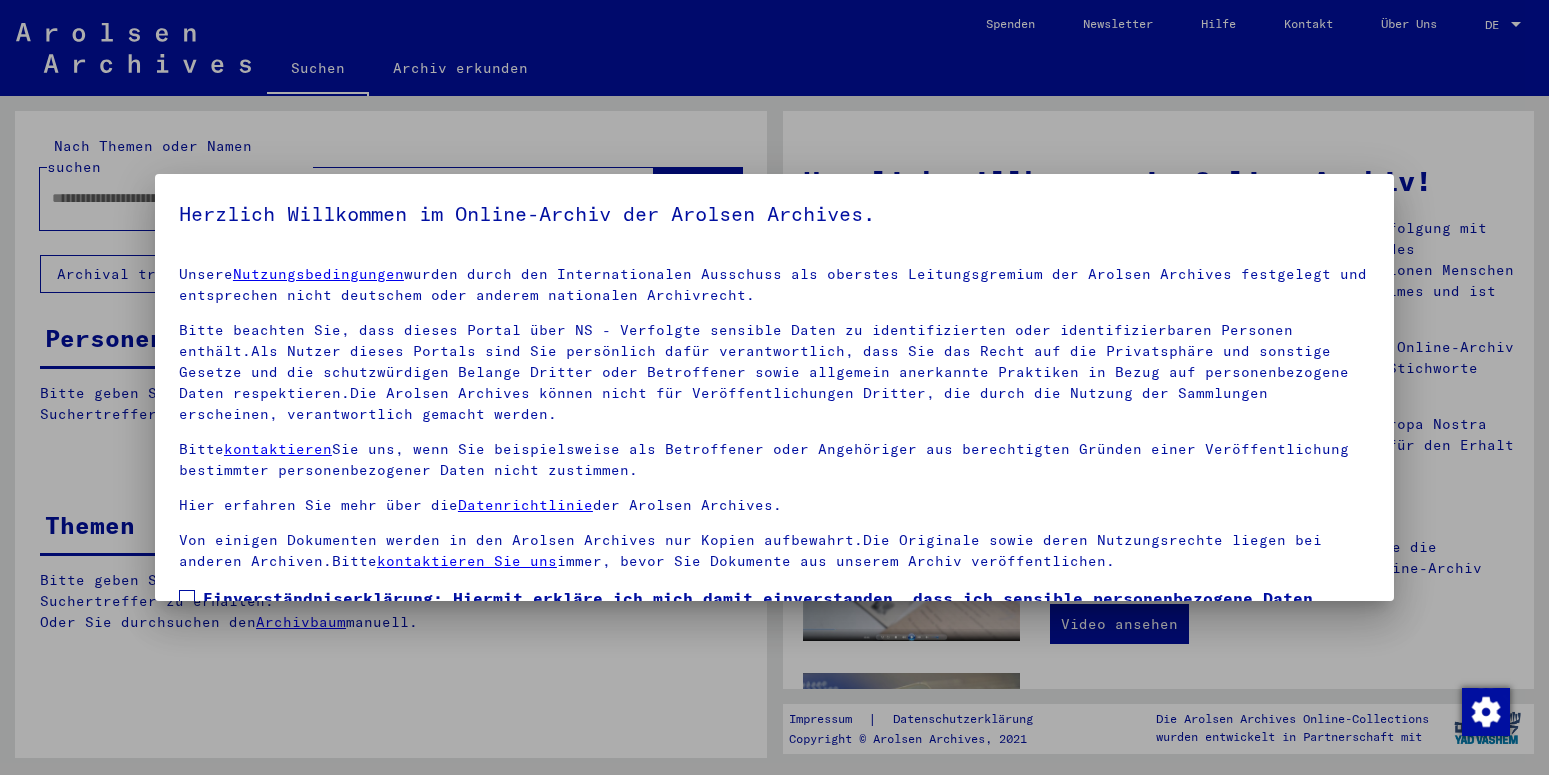 scroll, scrollTop: 0, scrollLeft: 0, axis: both 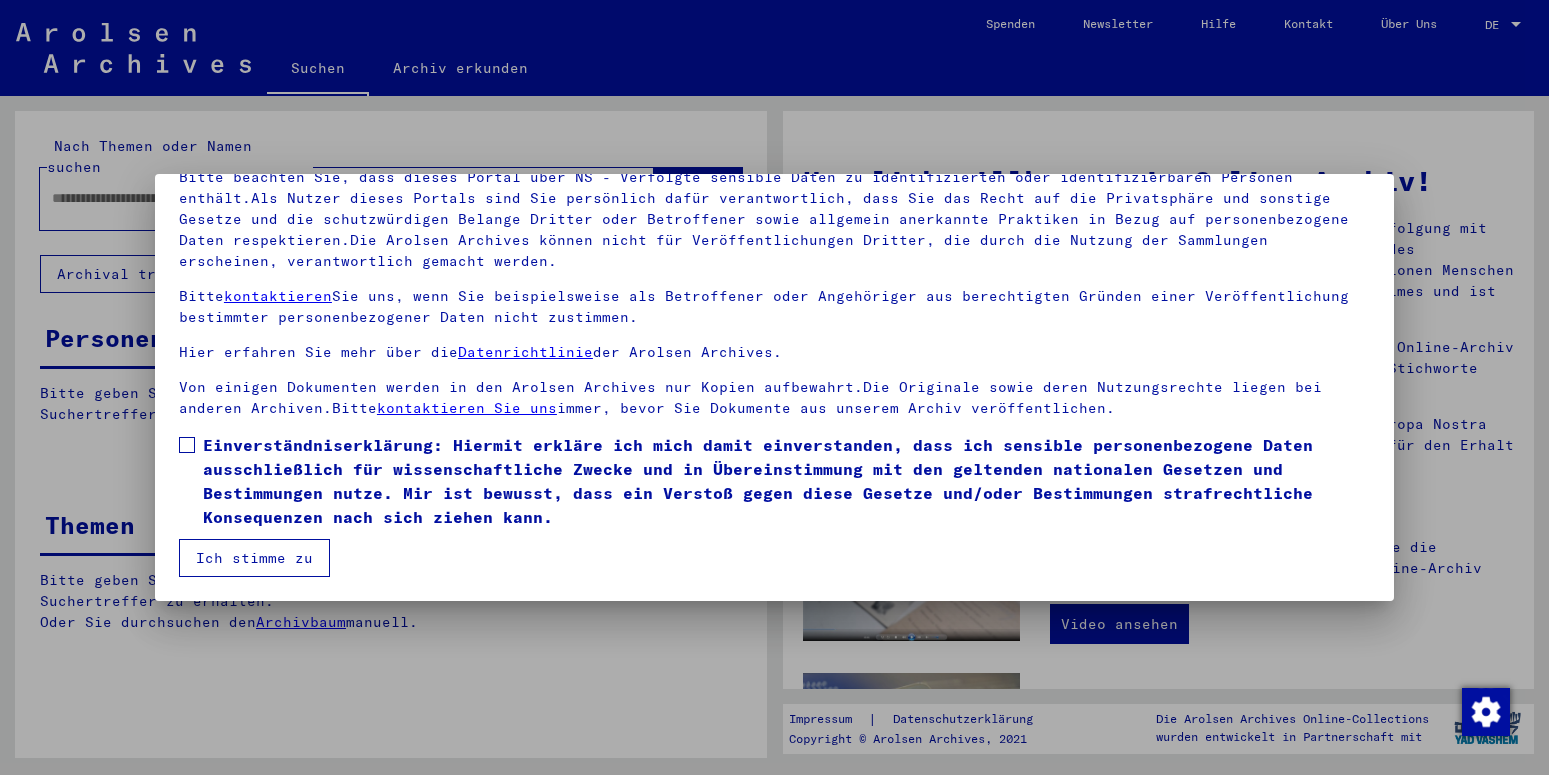click at bounding box center [187, 445] 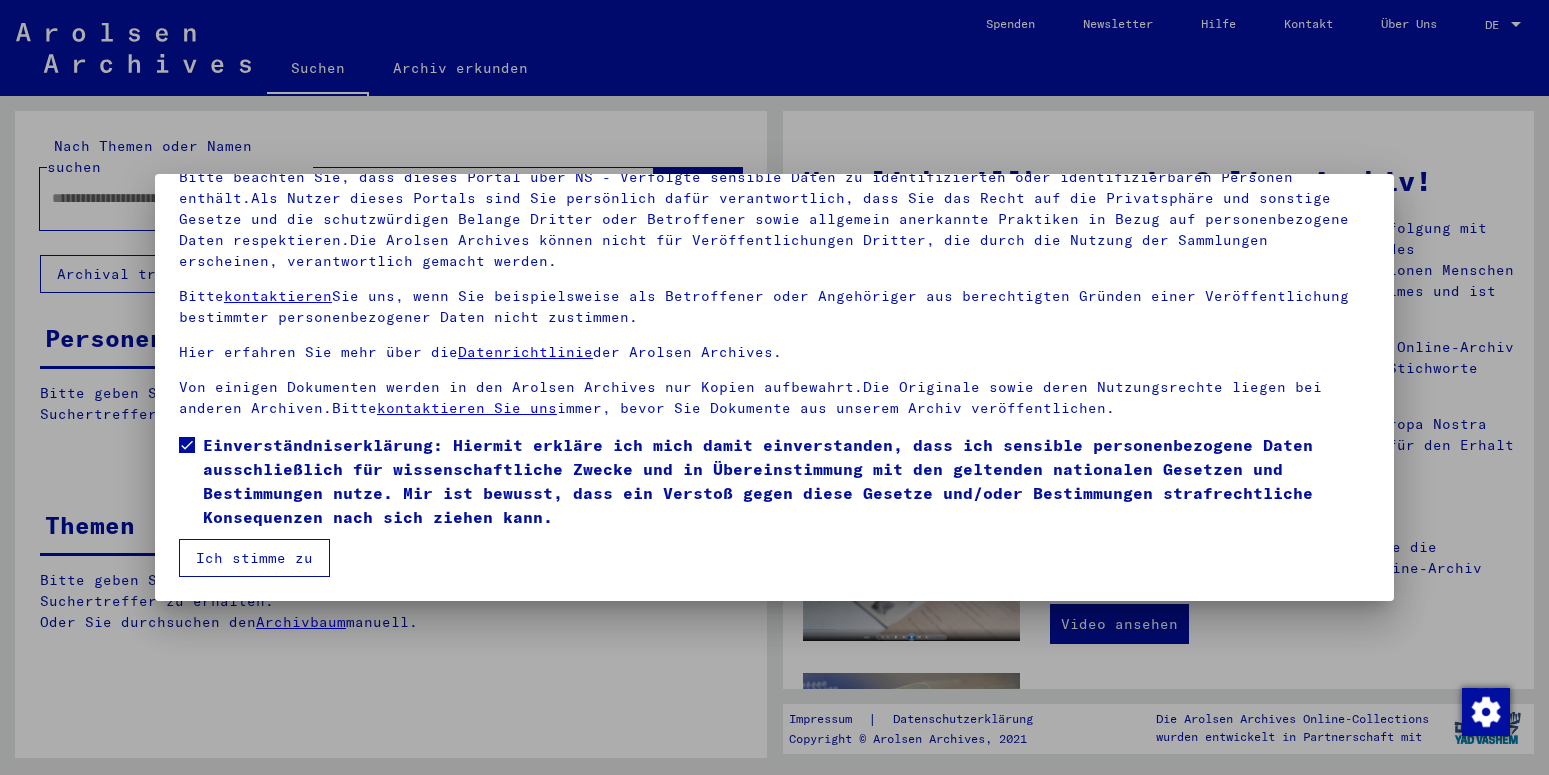 click on "Ich stimme zu" at bounding box center [254, 558] 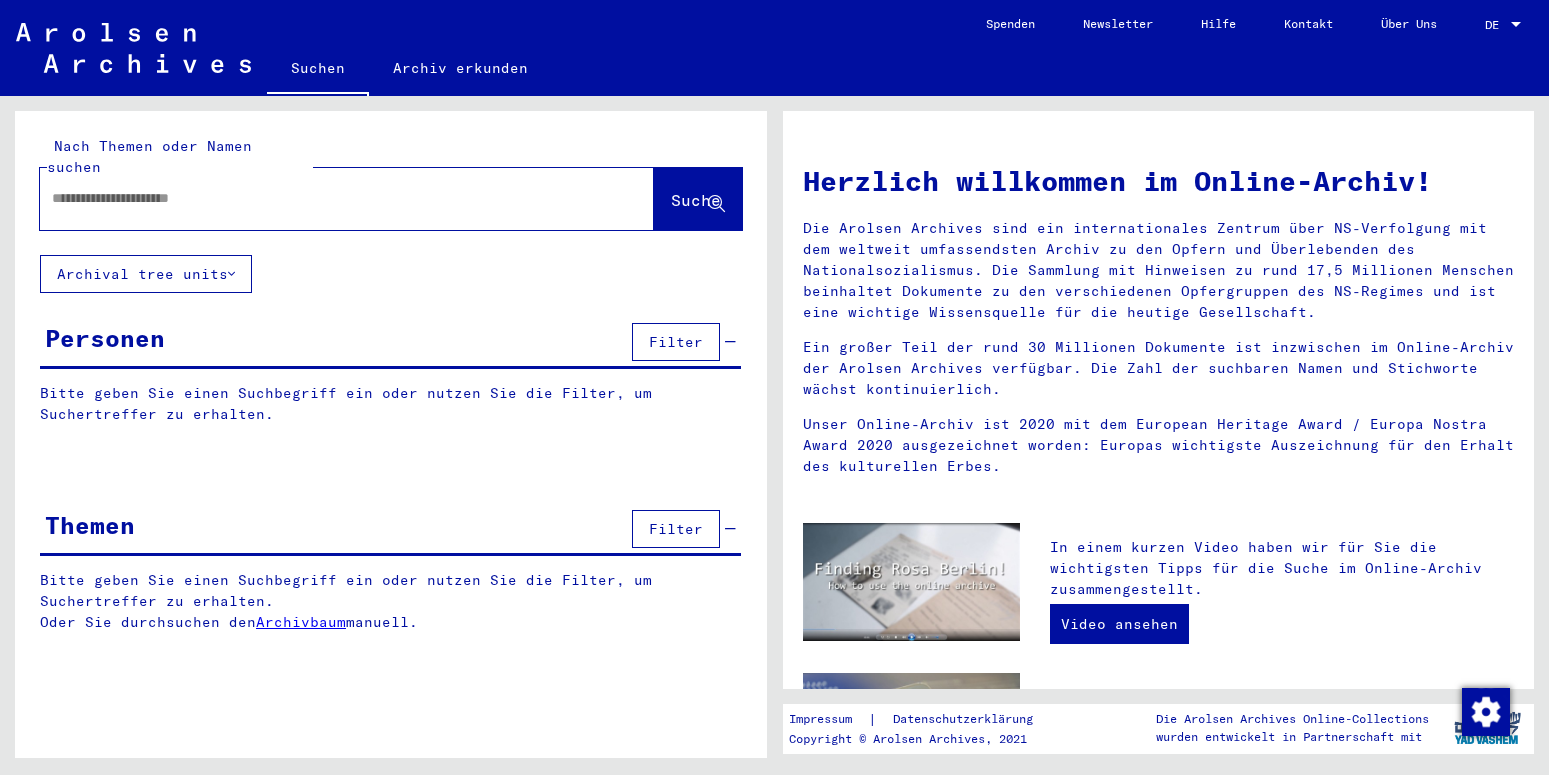click at bounding box center (323, 198) 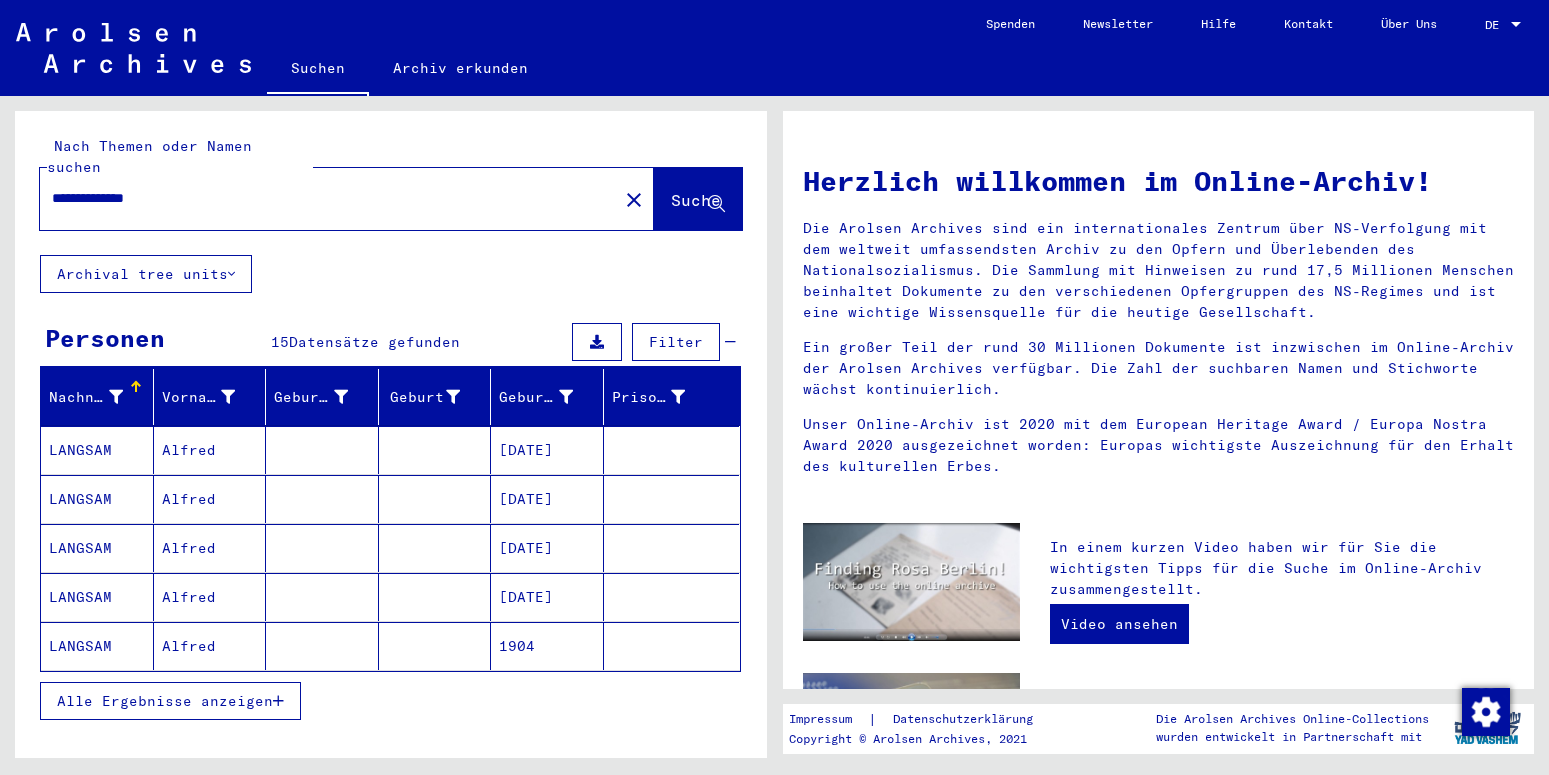 click on "Alle Ergebnisse anzeigen" at bounding box center (165, 701) 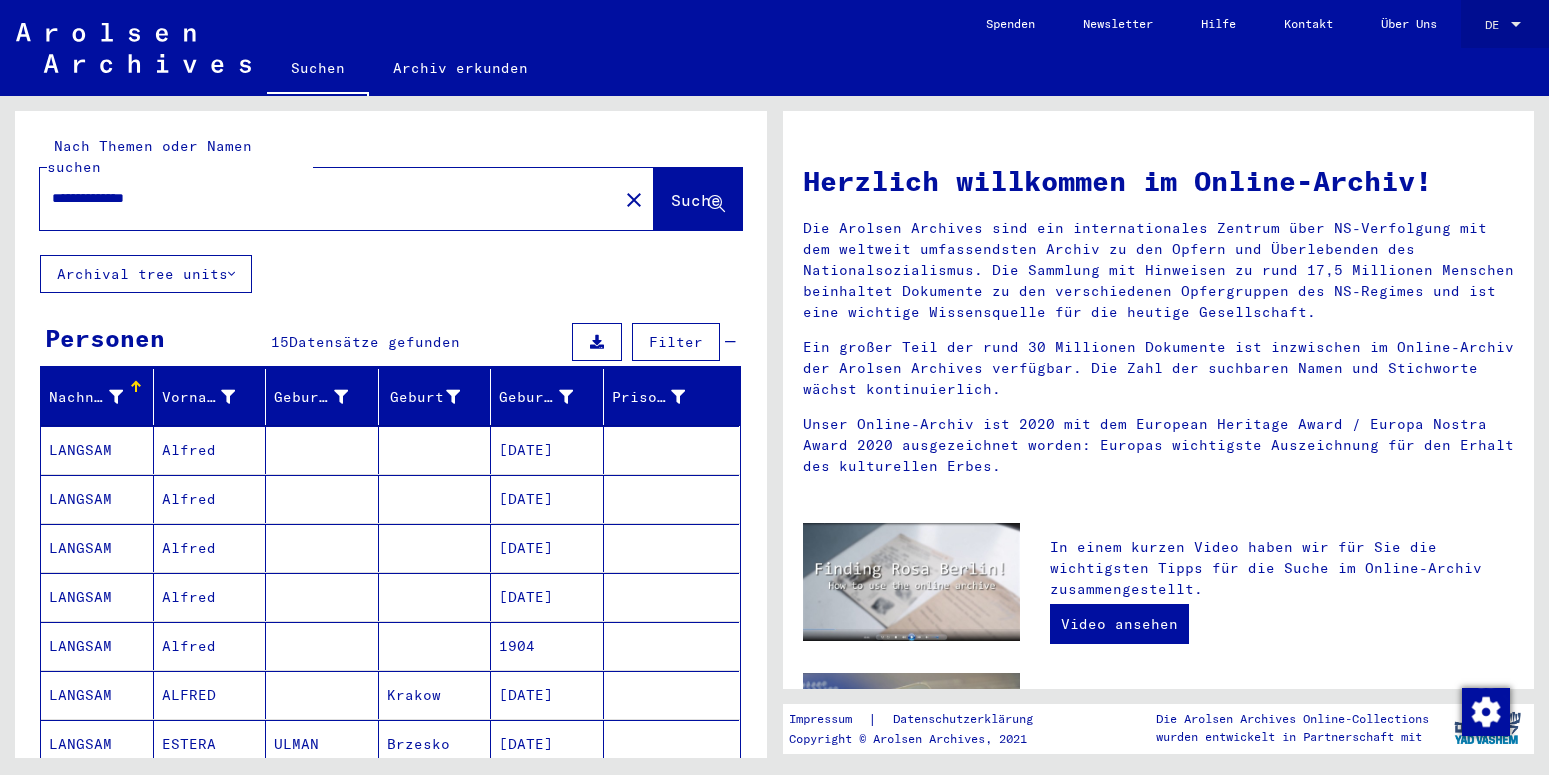 click at bounding box center [1516, 25] 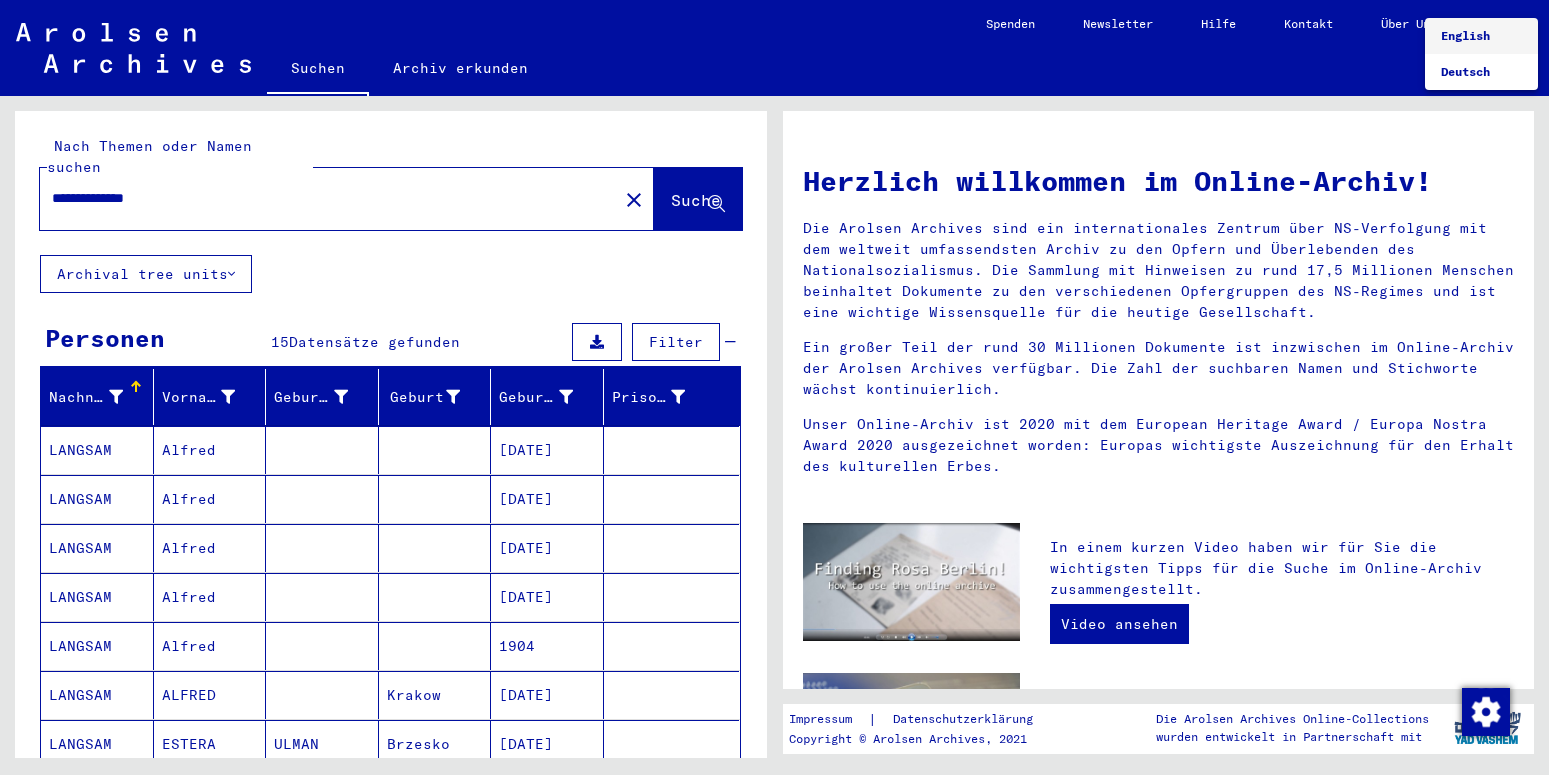 click at bounding box center (774, 387) 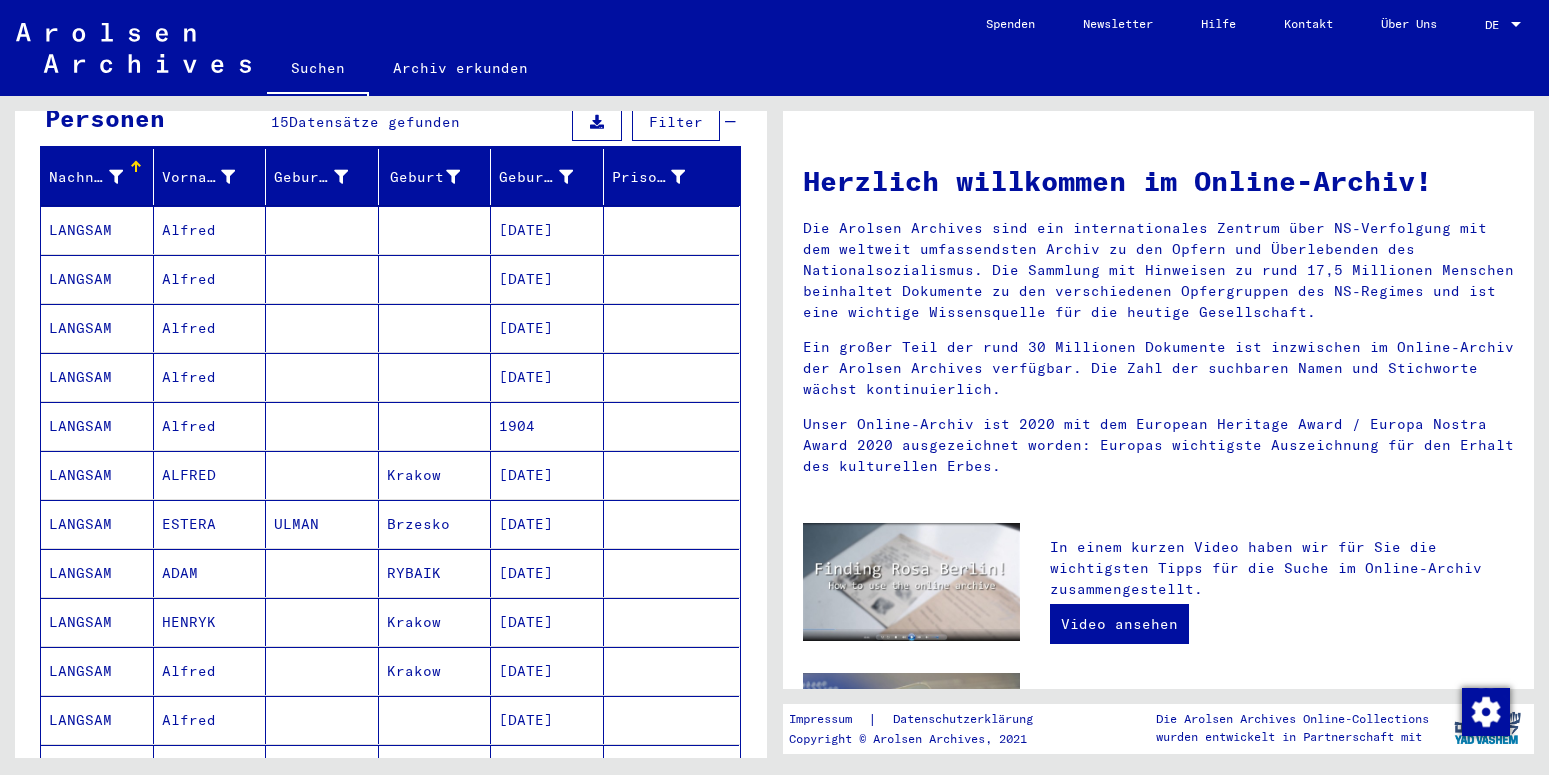 scroll, scrollTop: 108, scrollLeft: 0, axis: vertical 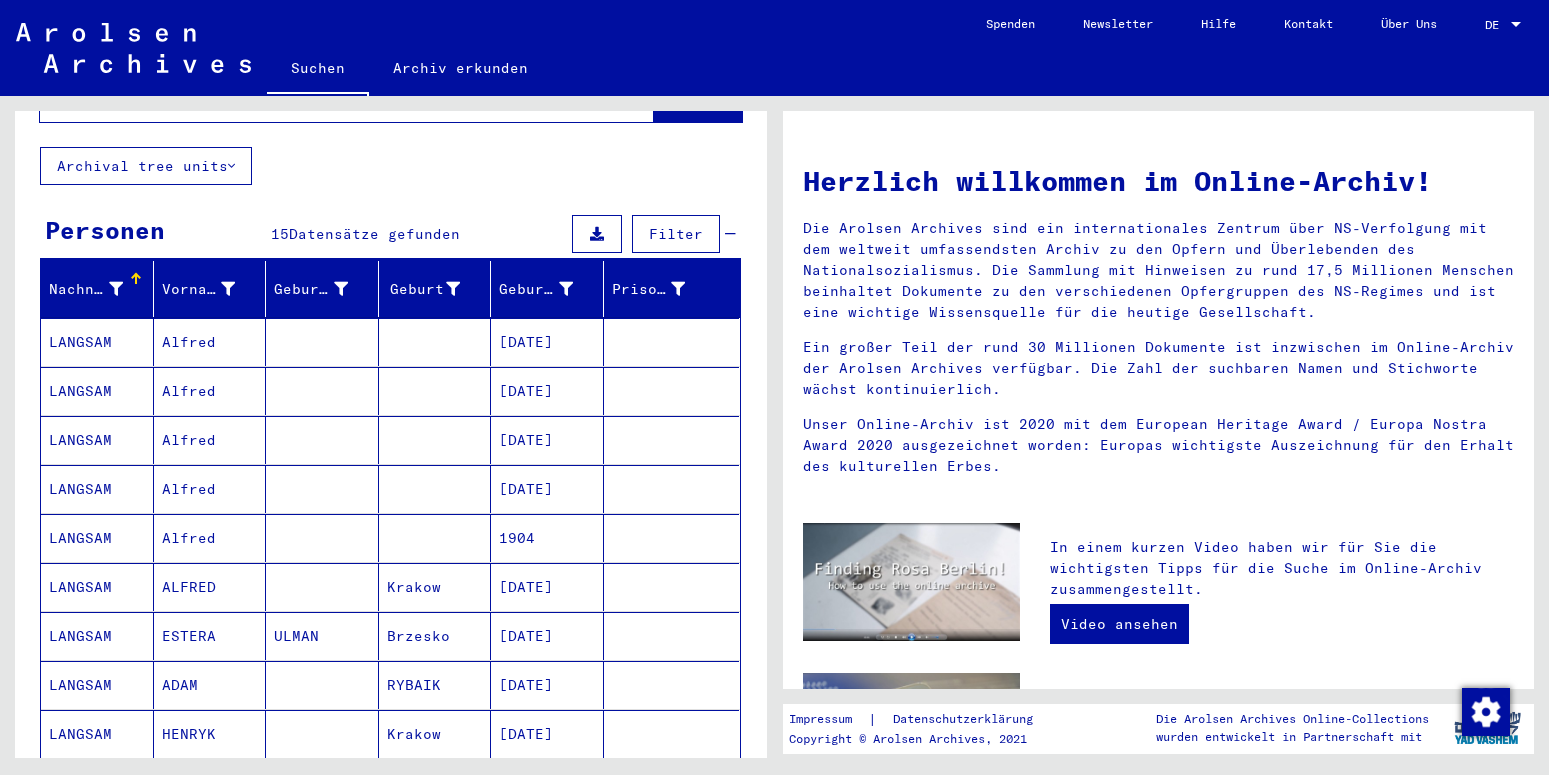 click on "LANGSAM" at bounding box center [97, 391] 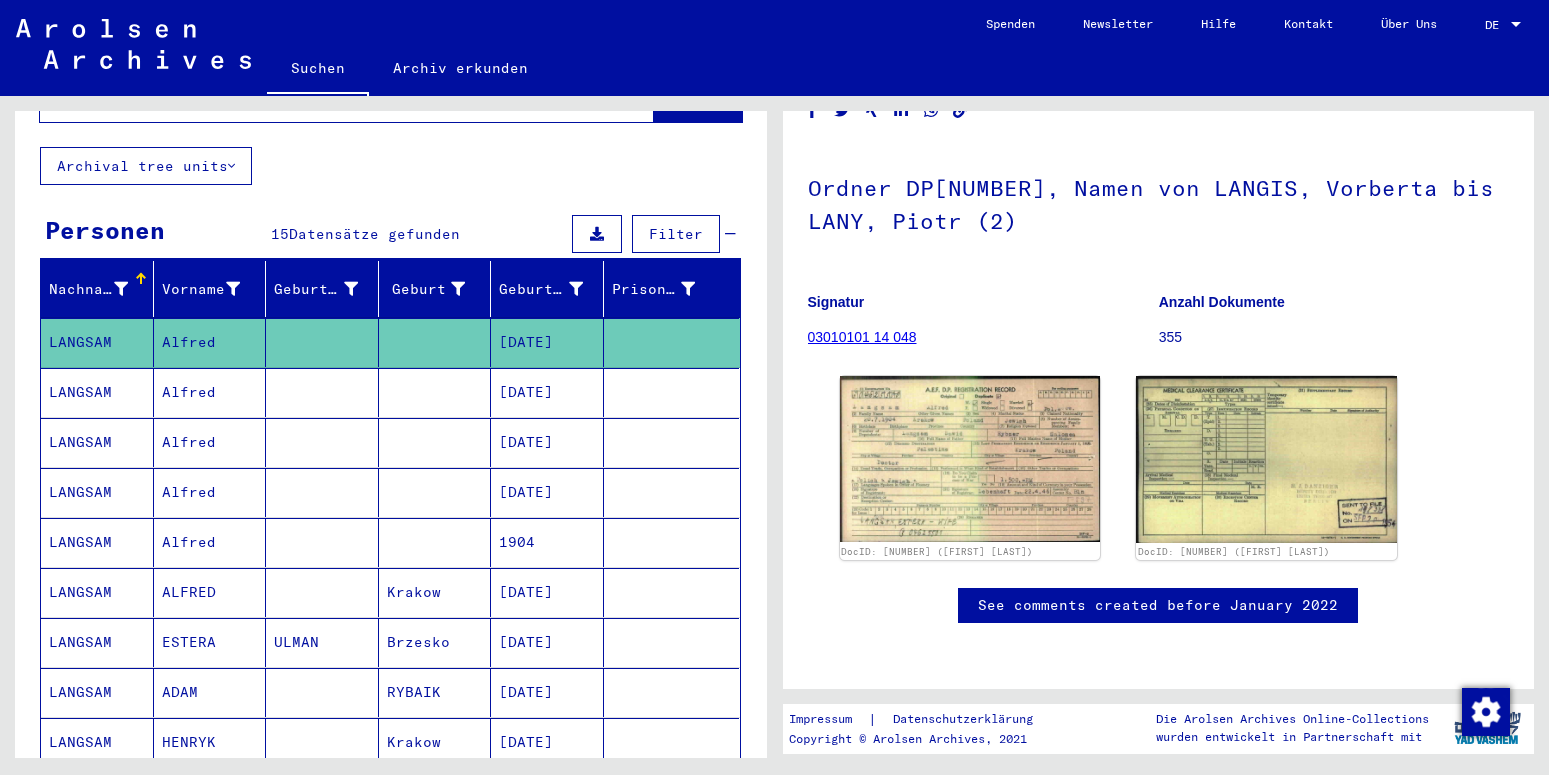 scroll, scrollTop: 216, scrollLeft: 0, axis: vertical 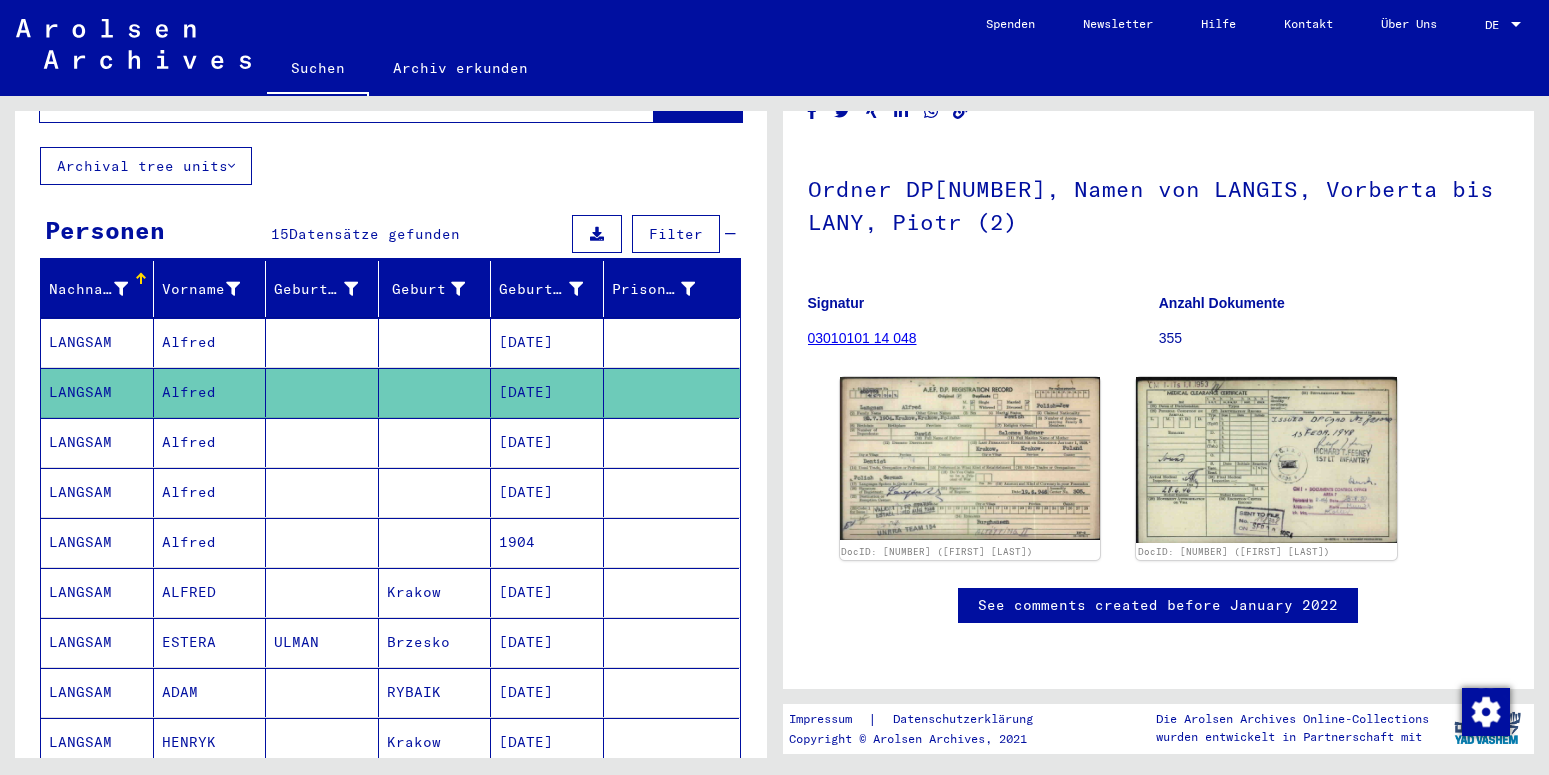click on "LANGSAM" at bounding box center [97, 492] 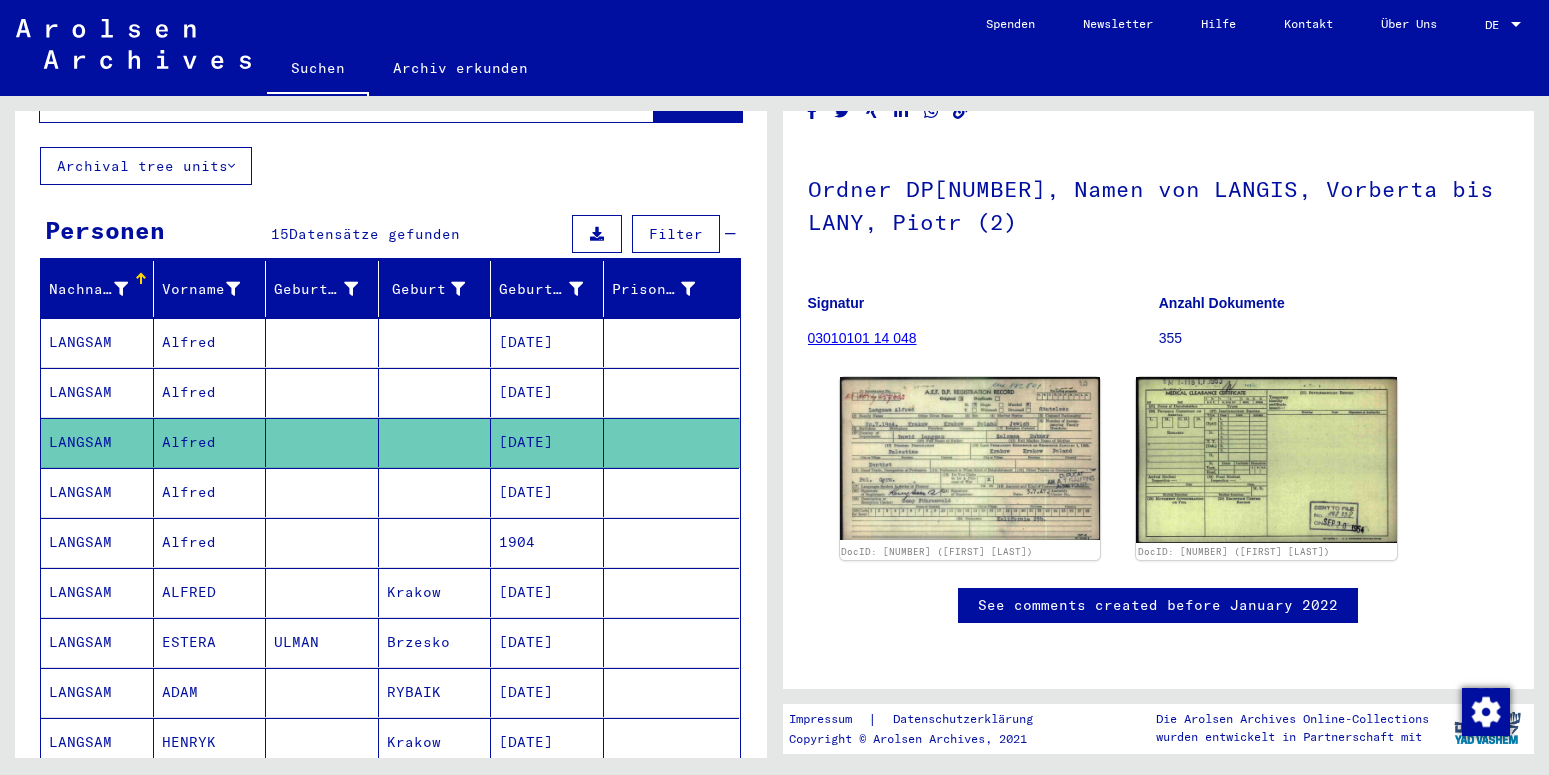 scroll, scrollTop: 324, scrollLeft: 0, axis: vertical 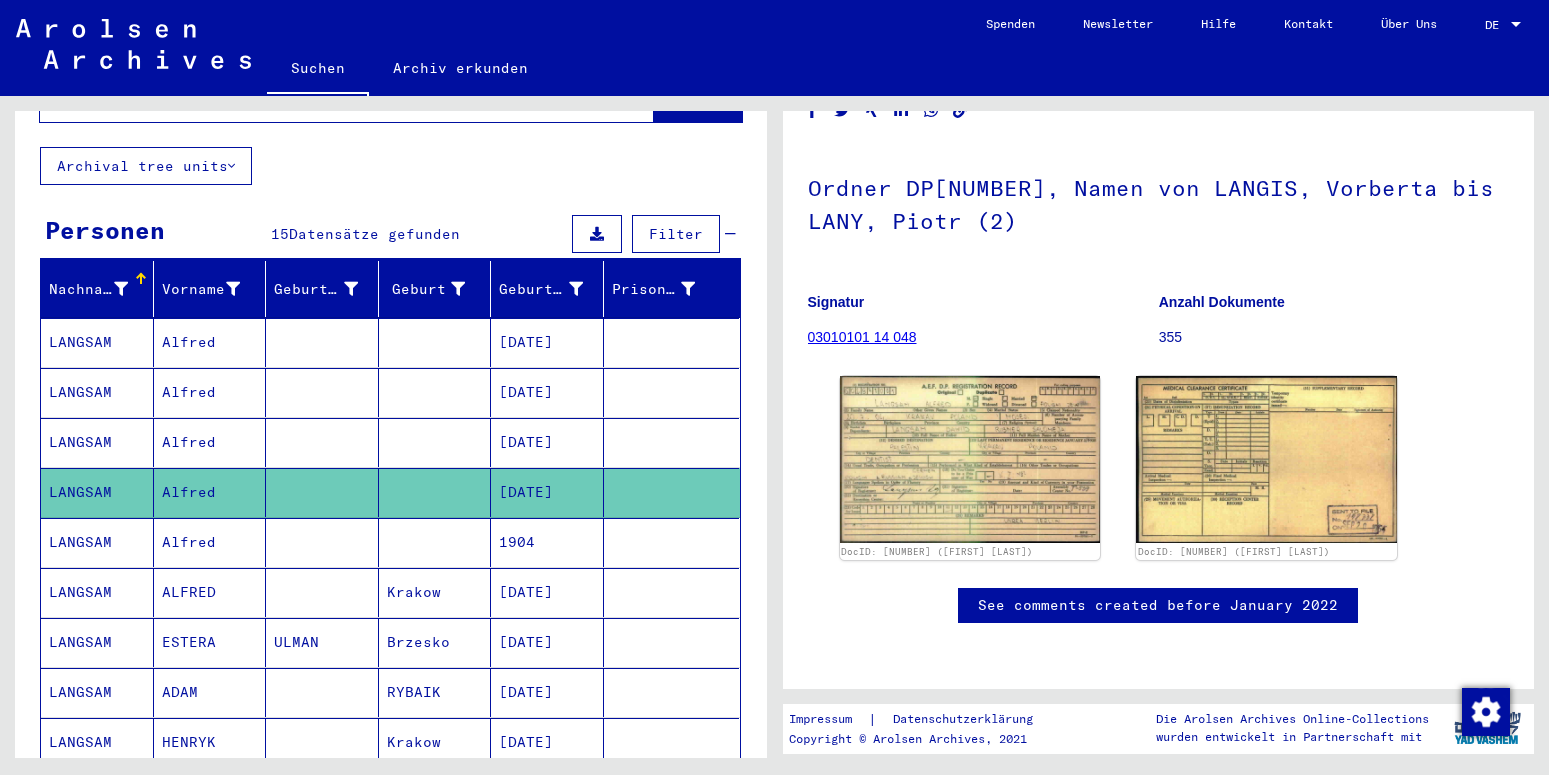 click on "LANGSAM" at bounding box center (97, 592) 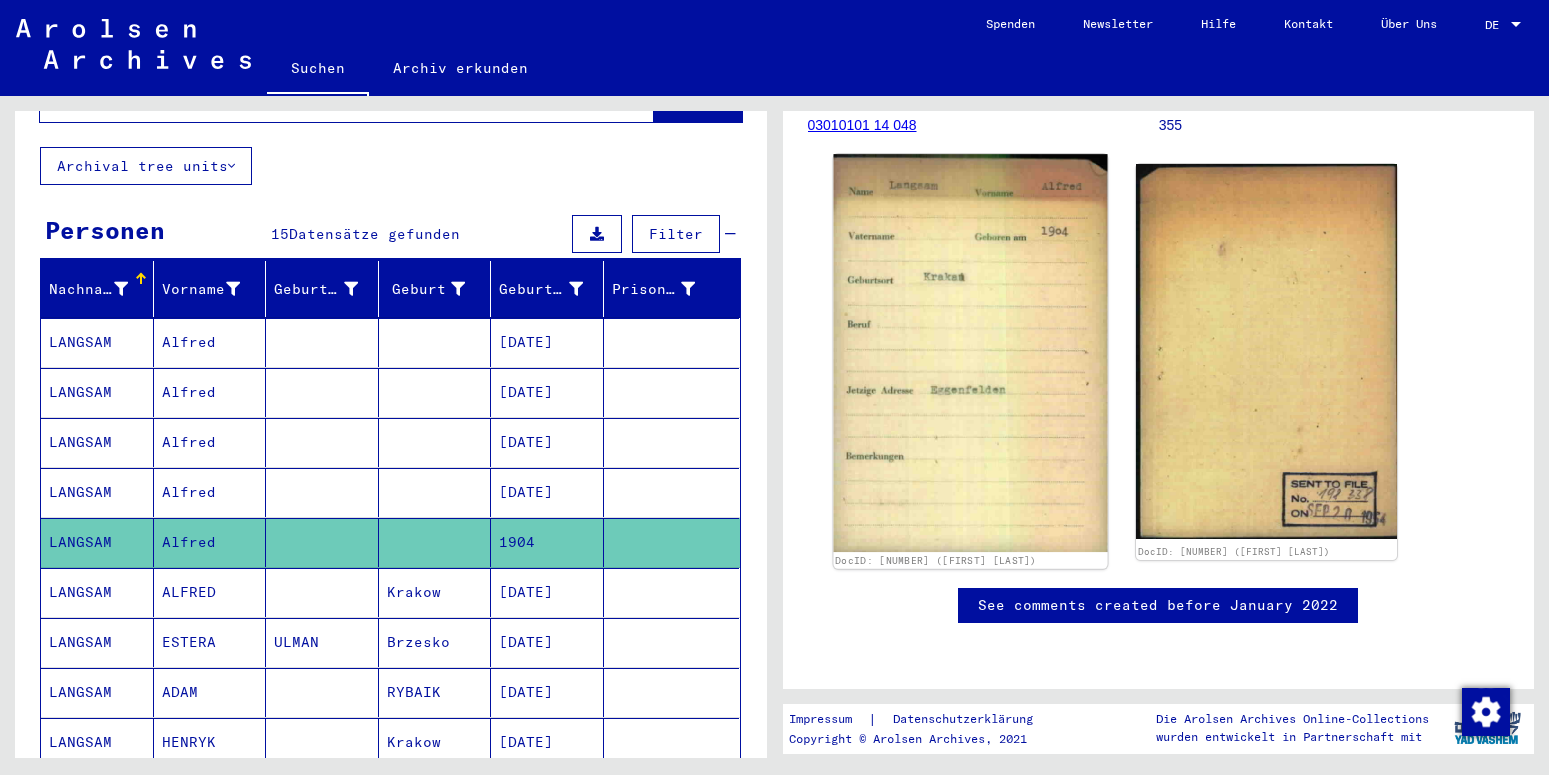 scroll, scrollTop: 432, scrollLeft: 0, axis: vertical 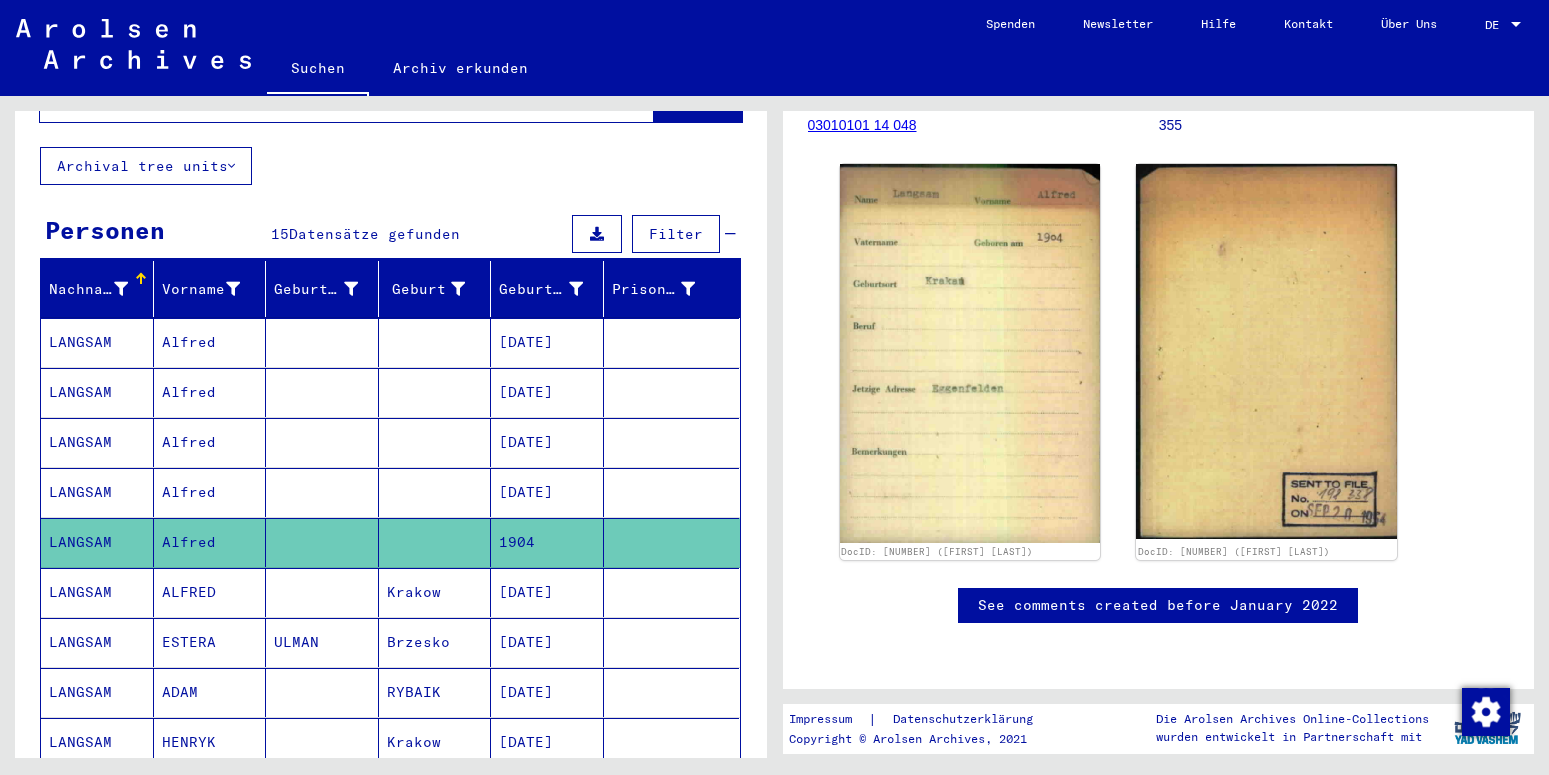 click on "LANGSAM" at bounding box center (97, 642) 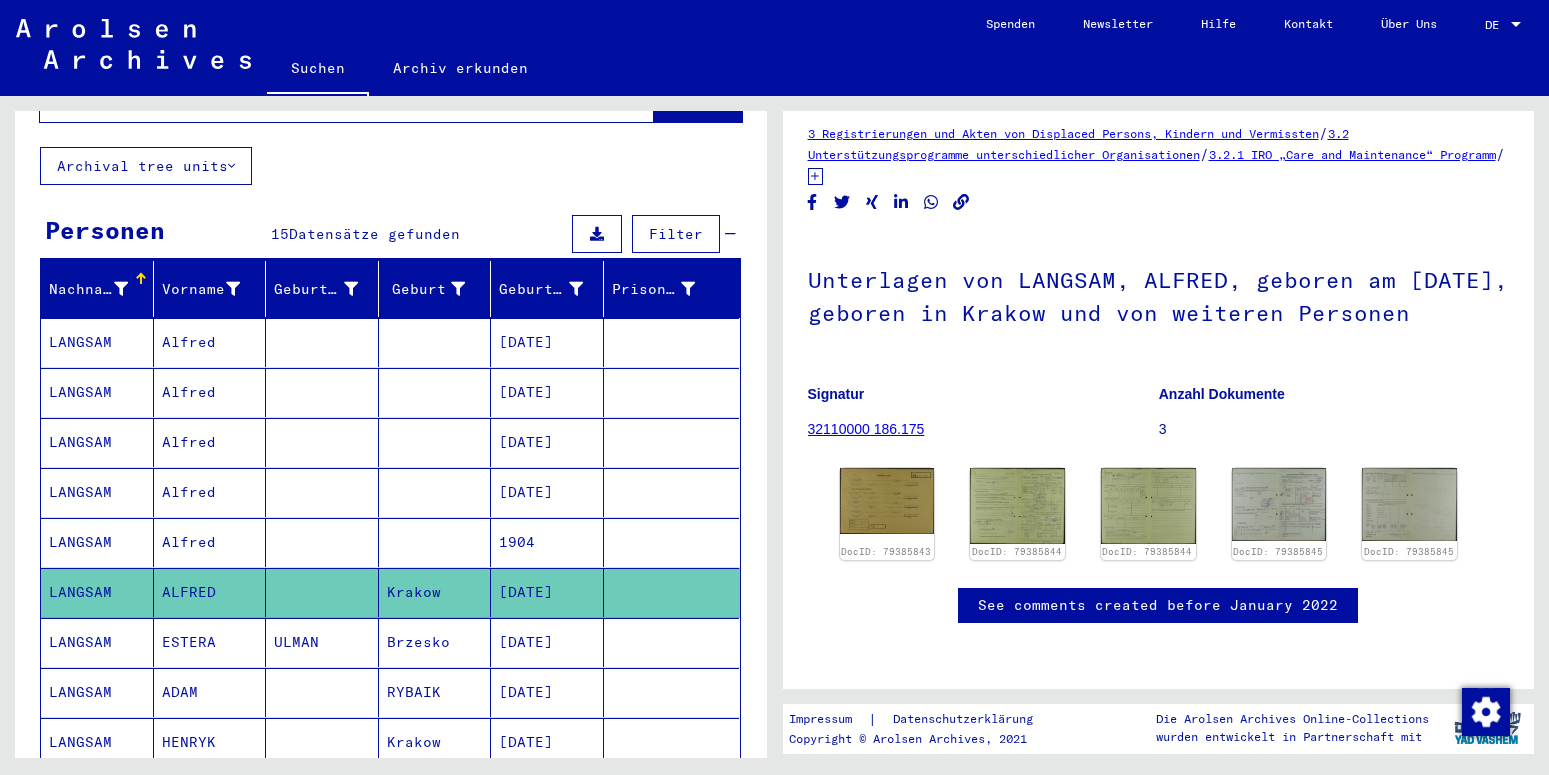 scroll, scrollTop: 77, scrollLeft: 0, axis: vertical 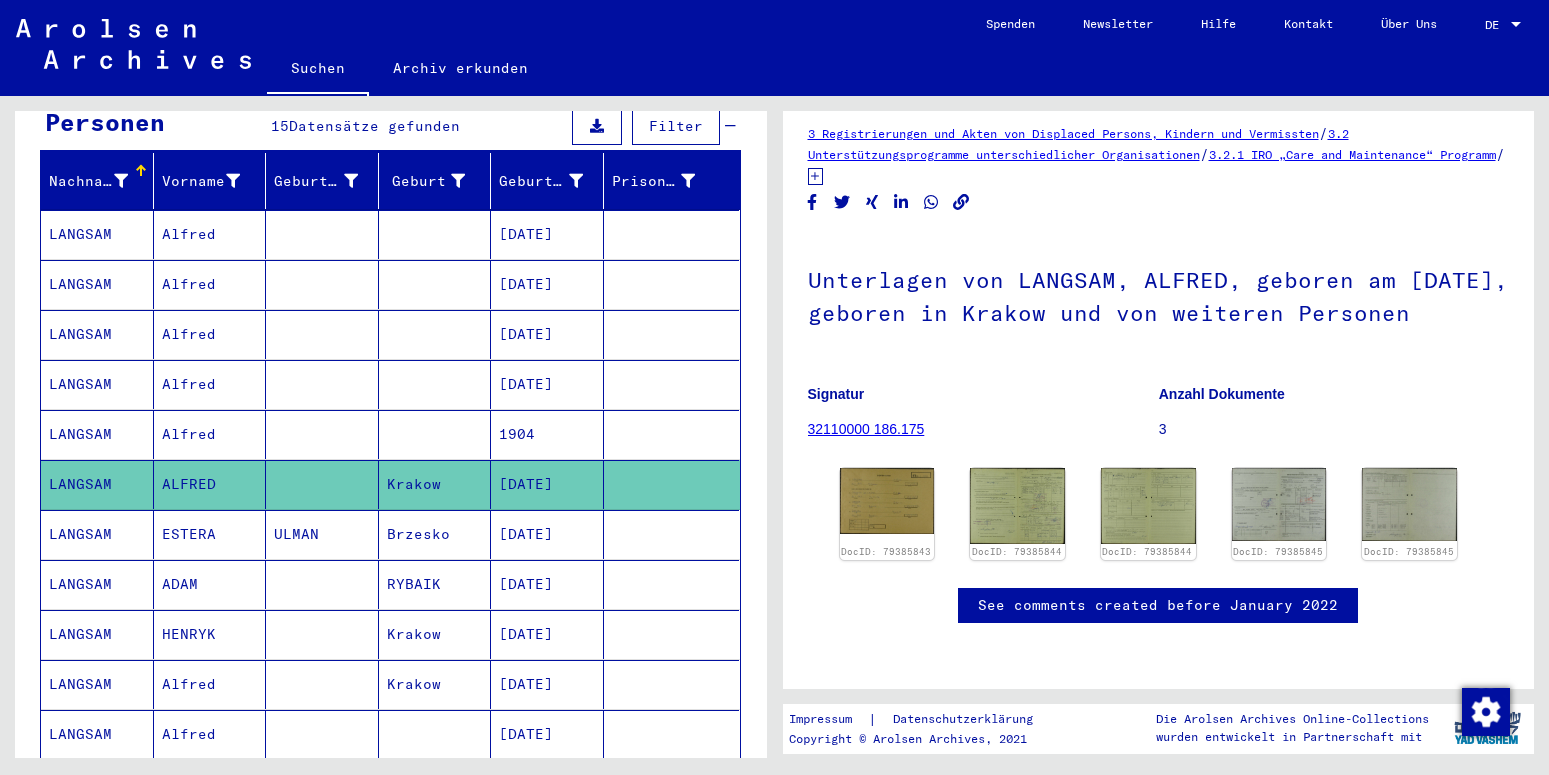 click on "LANGSAM" at bounding box center [97, 584] 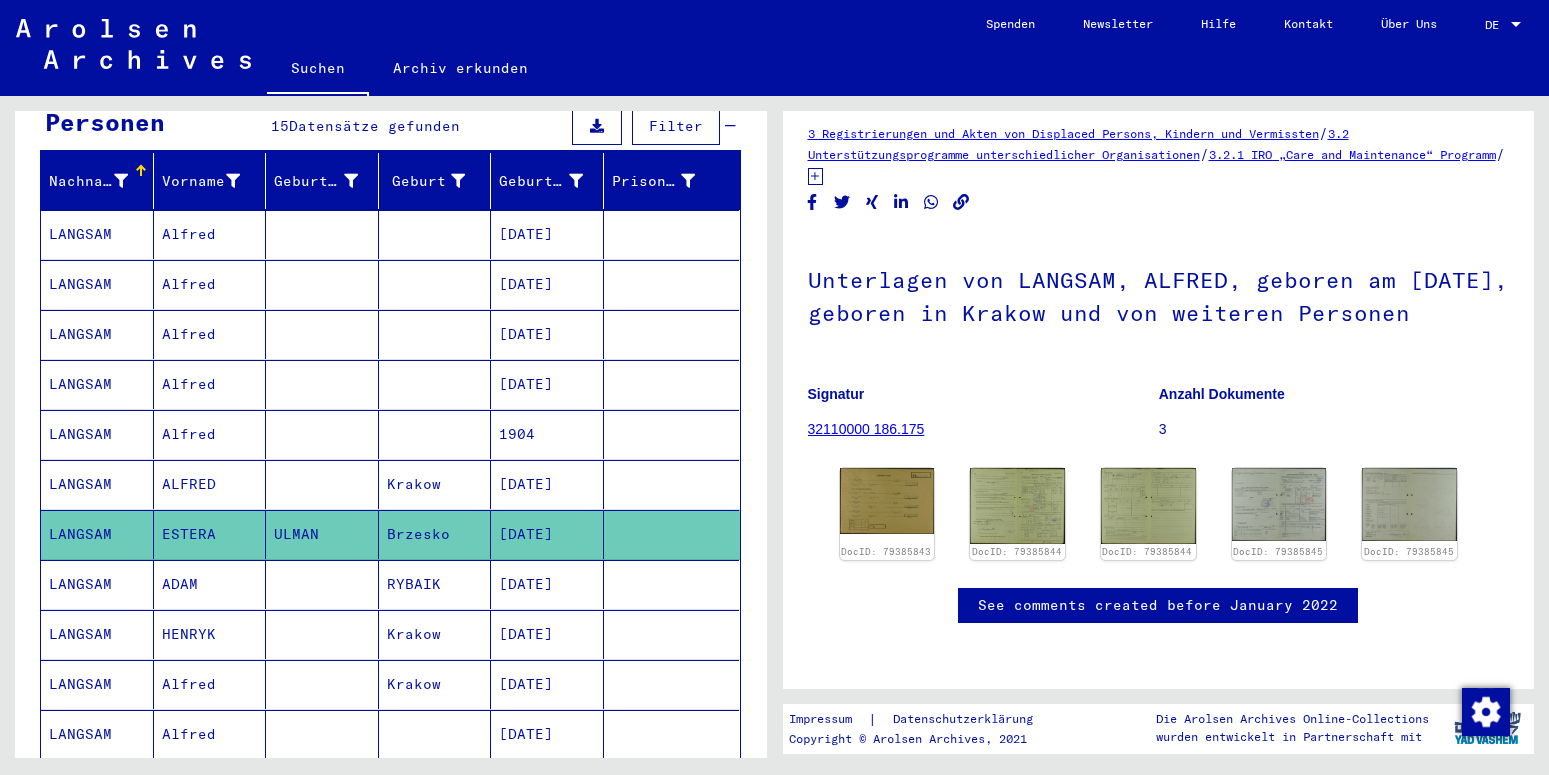 click on "LANGSAM" at bounding box center [97, 634] 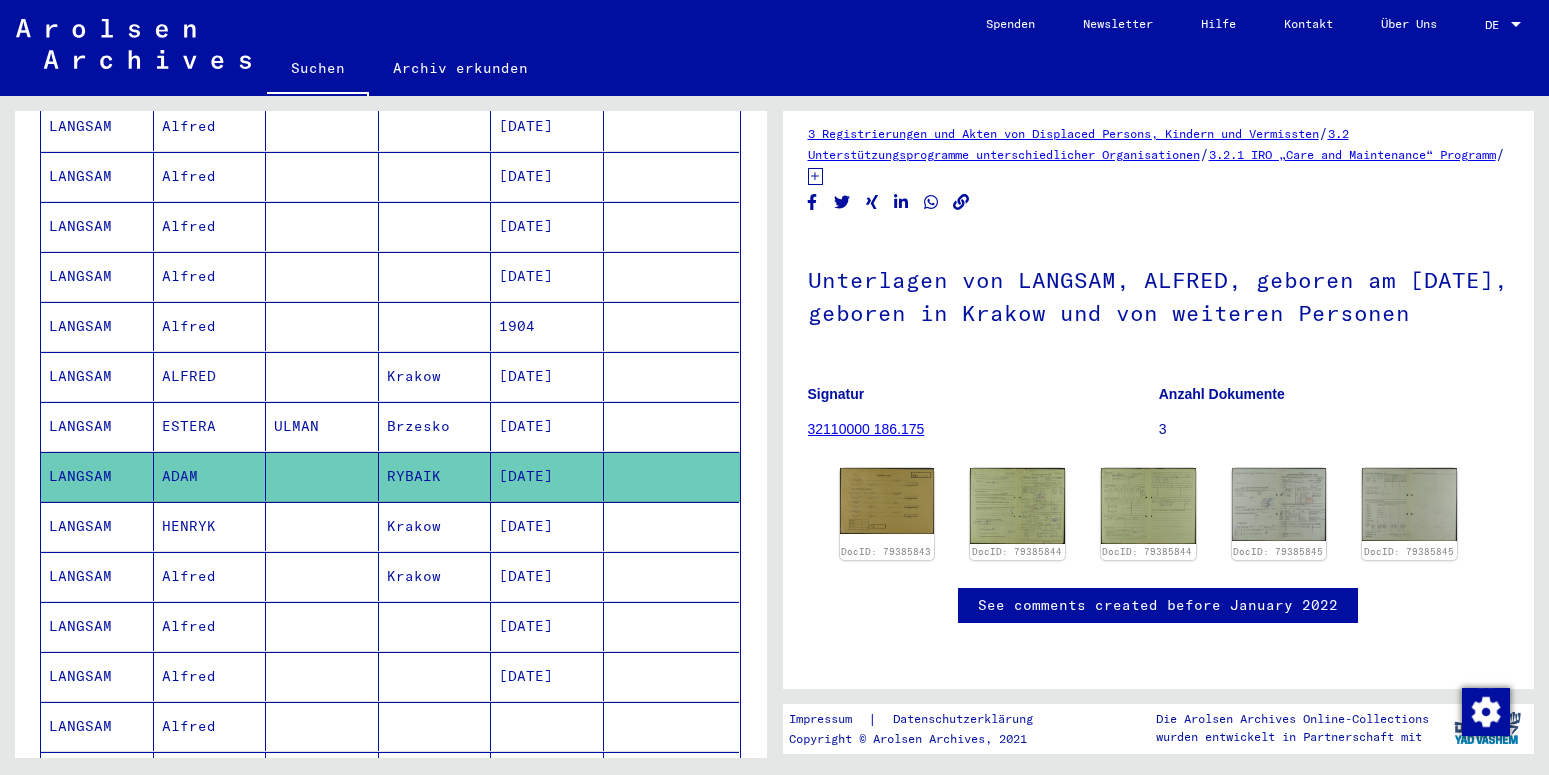scroll, scrollTop: 432, scrollLeft: 0, axis: vertical 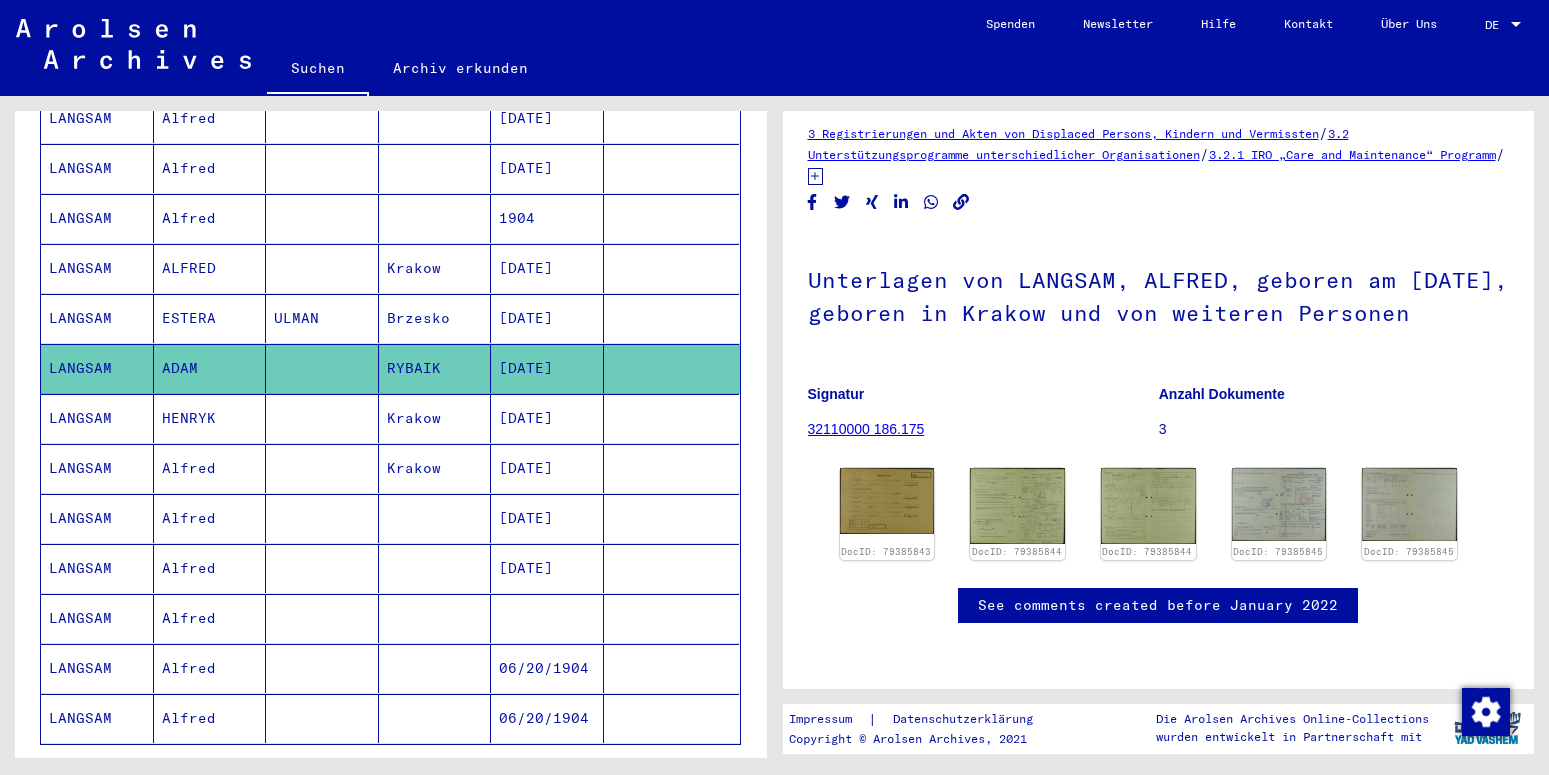 click on "LANGSAM" at bounding box center [97, 468] 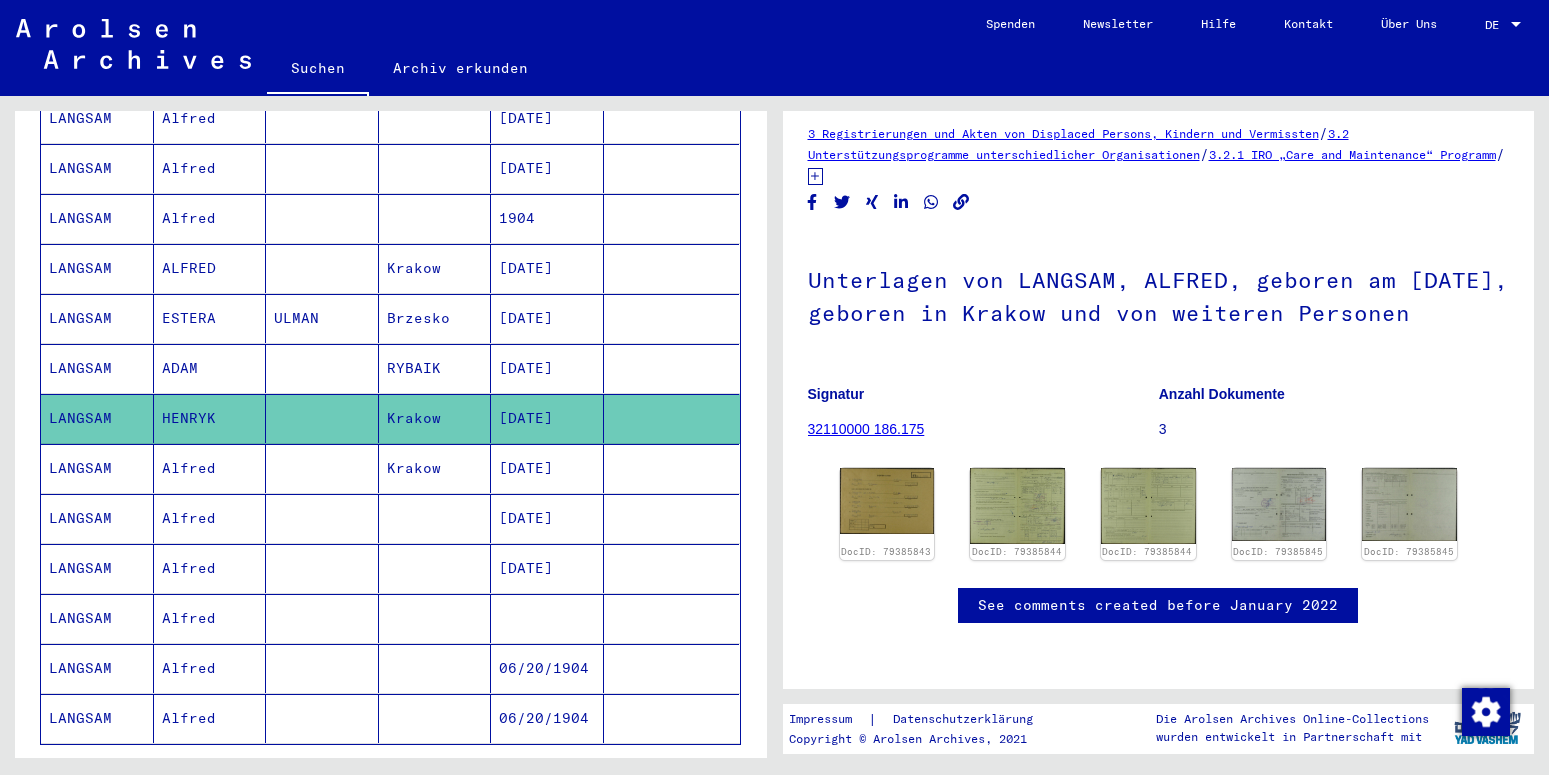 click on "LANGSAM" at bounding box center (97, 518) 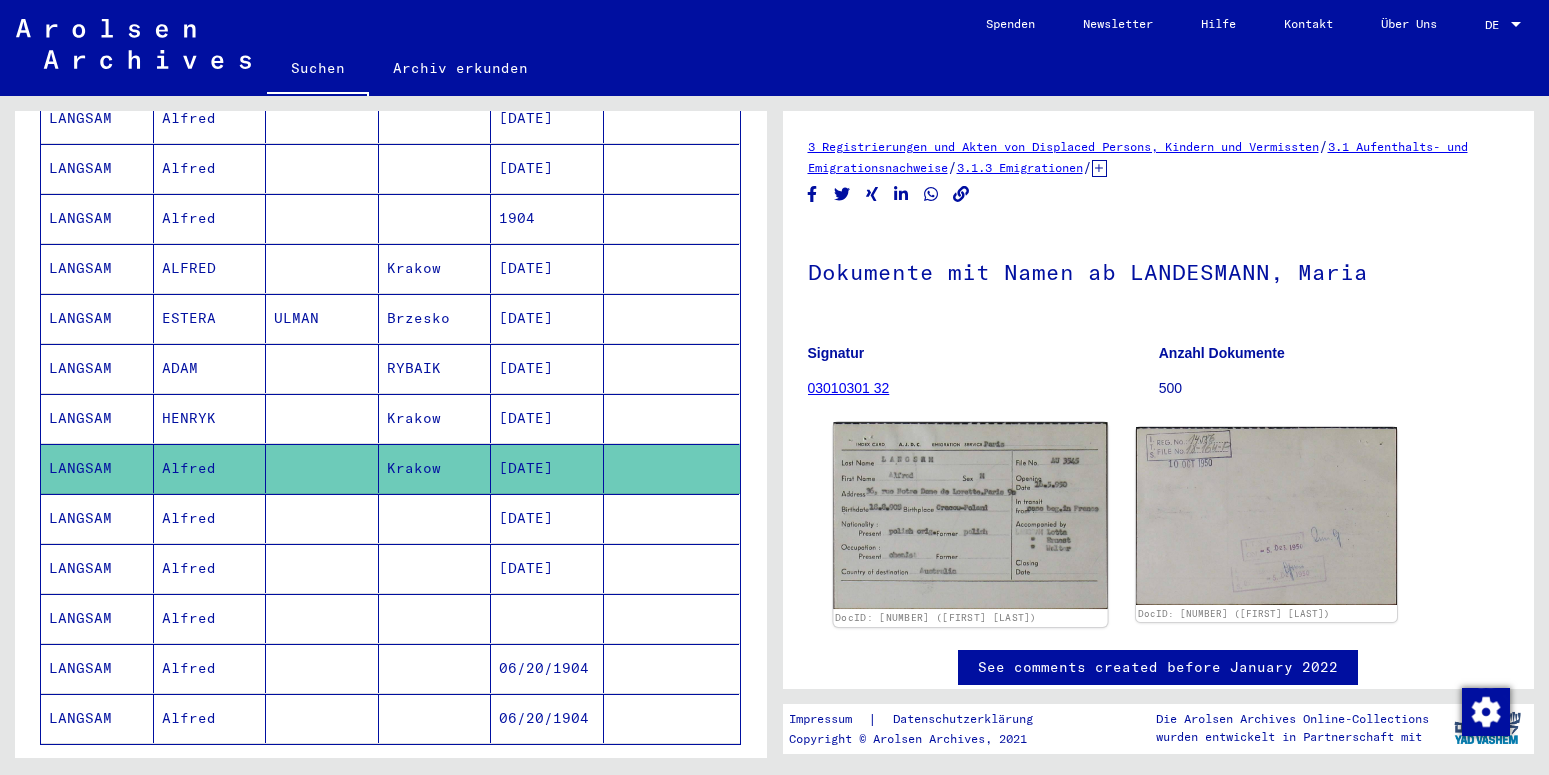click 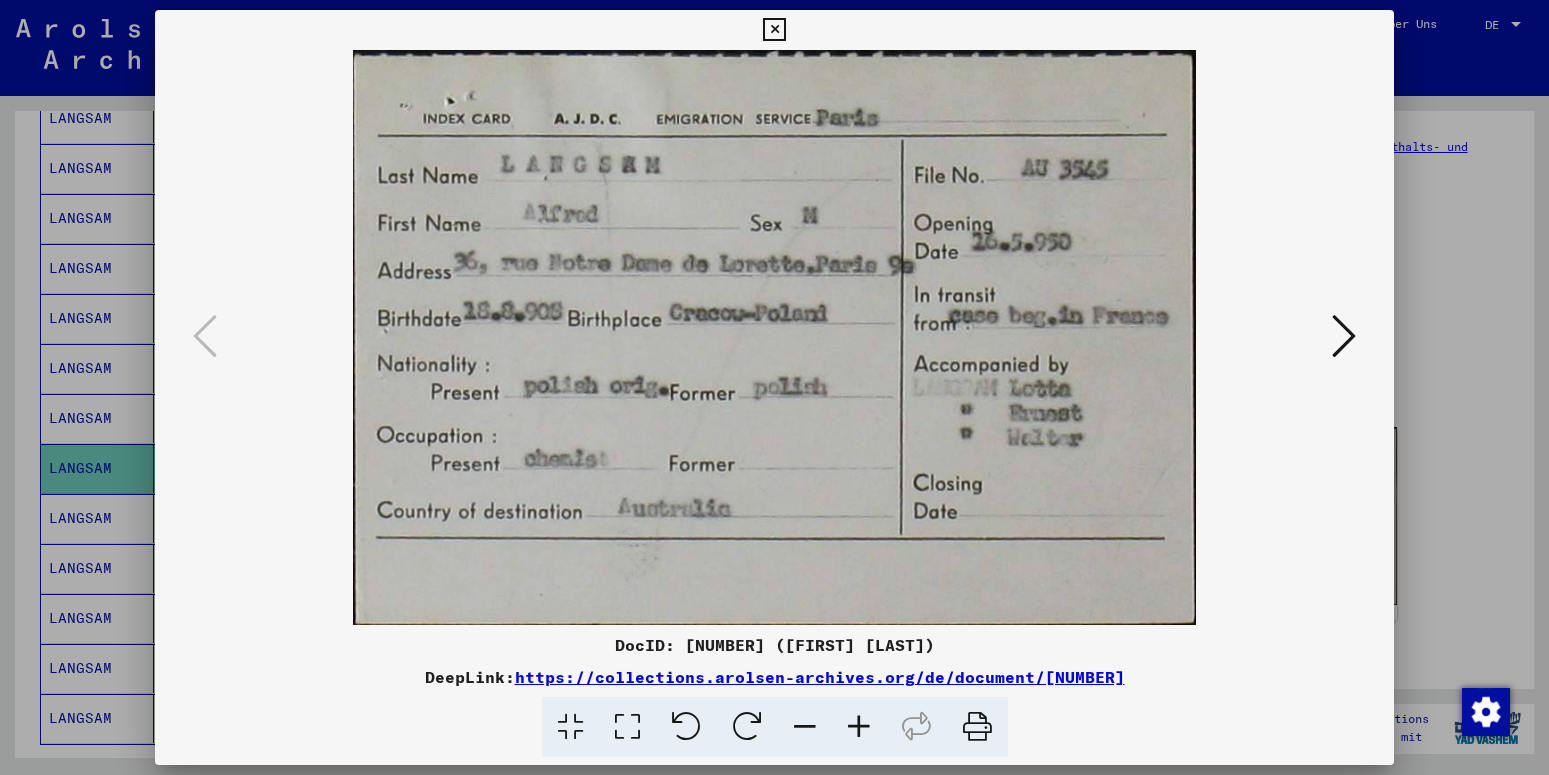 click at bounding box center (774, 30) 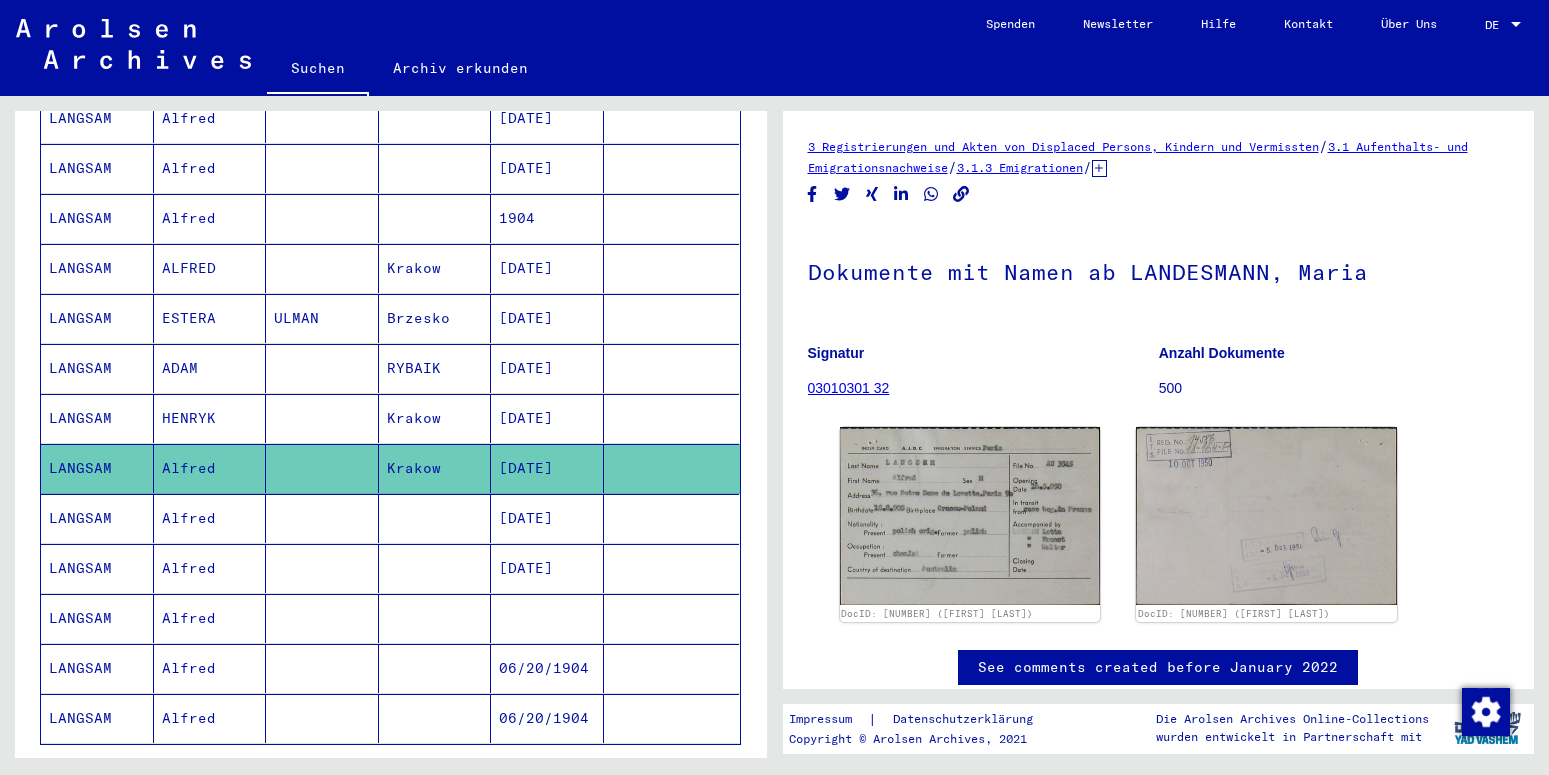 click on "LANGSAM" at bounding box center (97, 568) 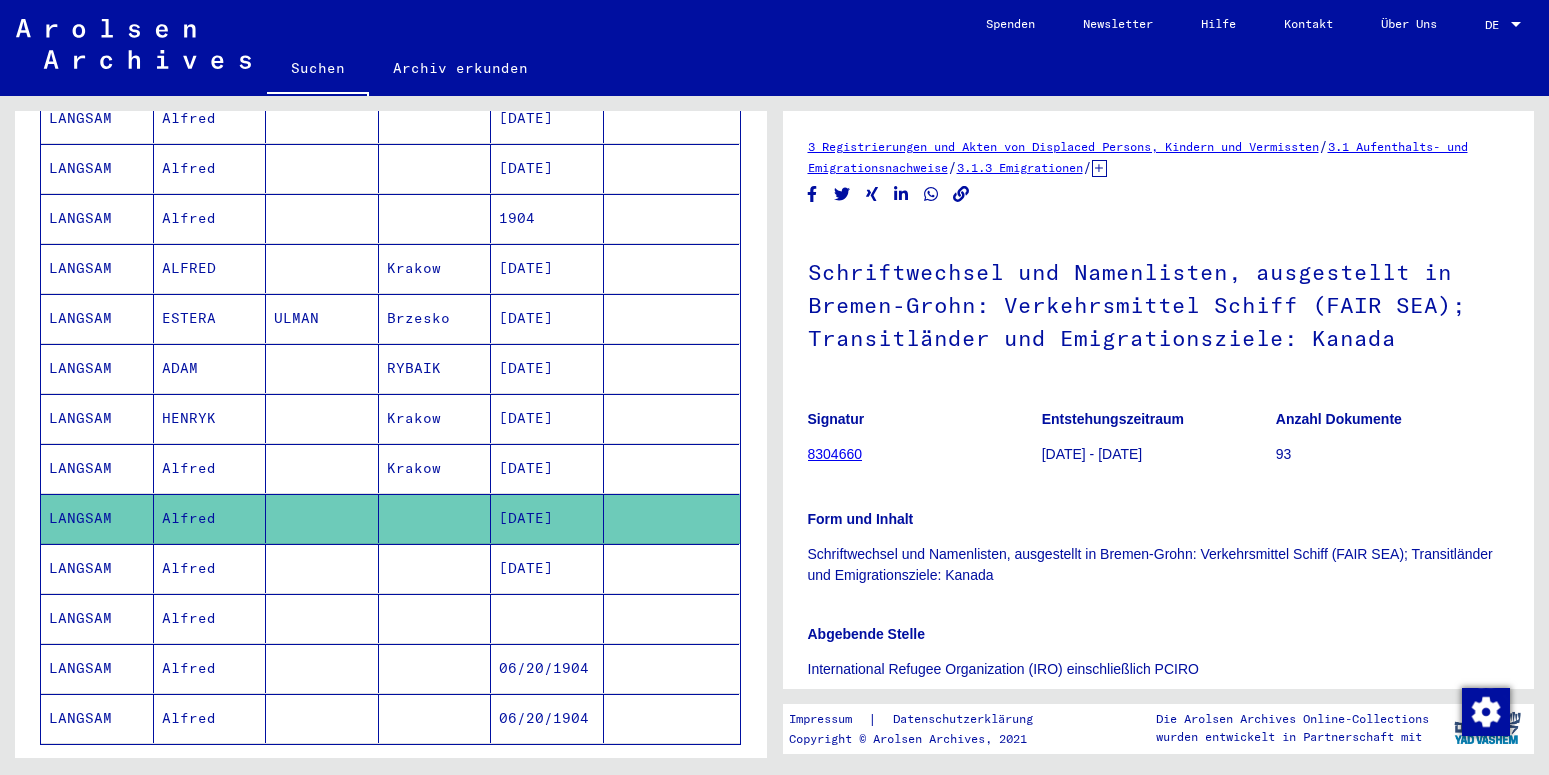click on "LANGSAM" at bounding box center [97, 618] 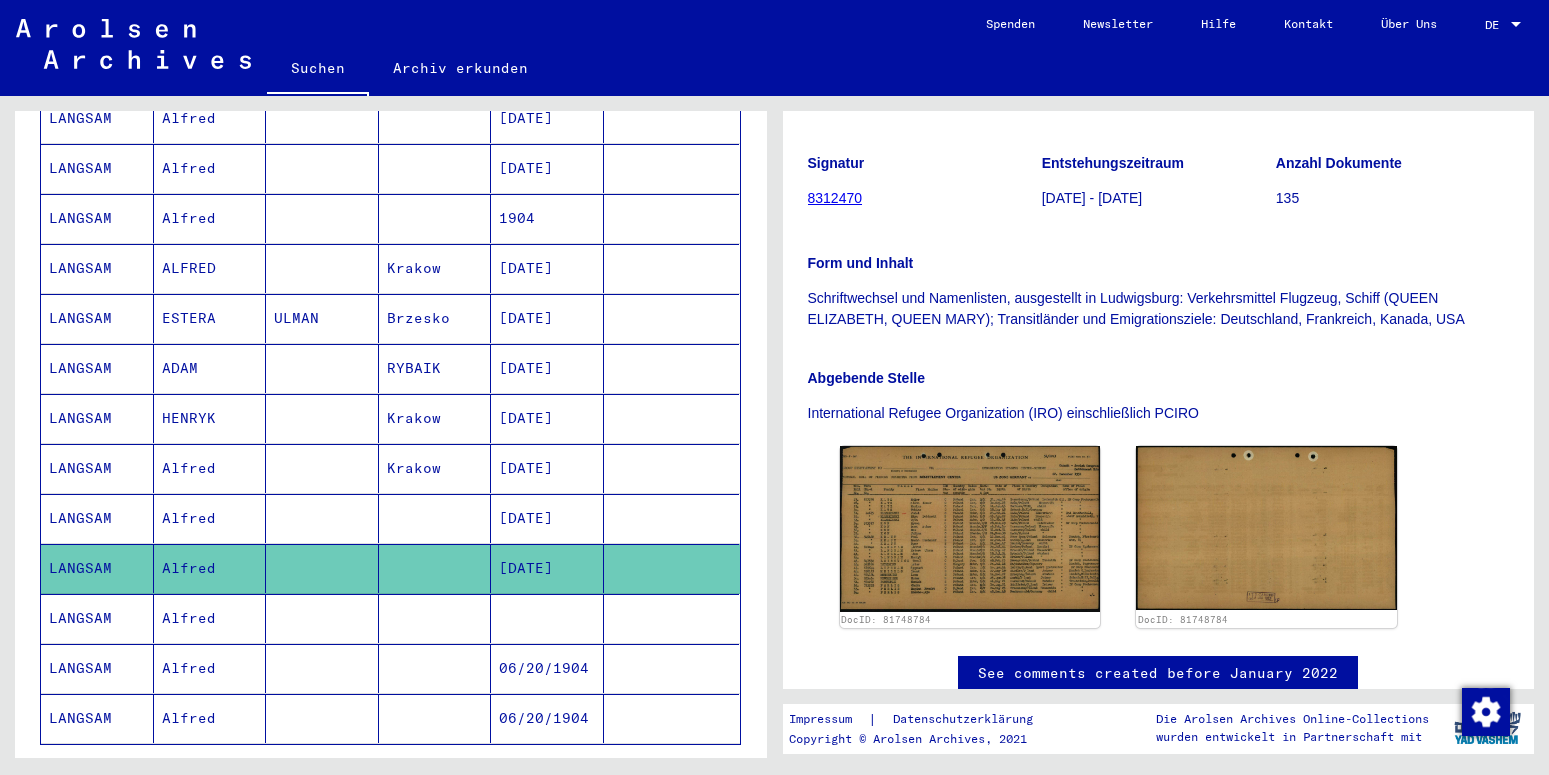 scroll, scrollTop: 540, scrollLeft: 0, axis: vertical 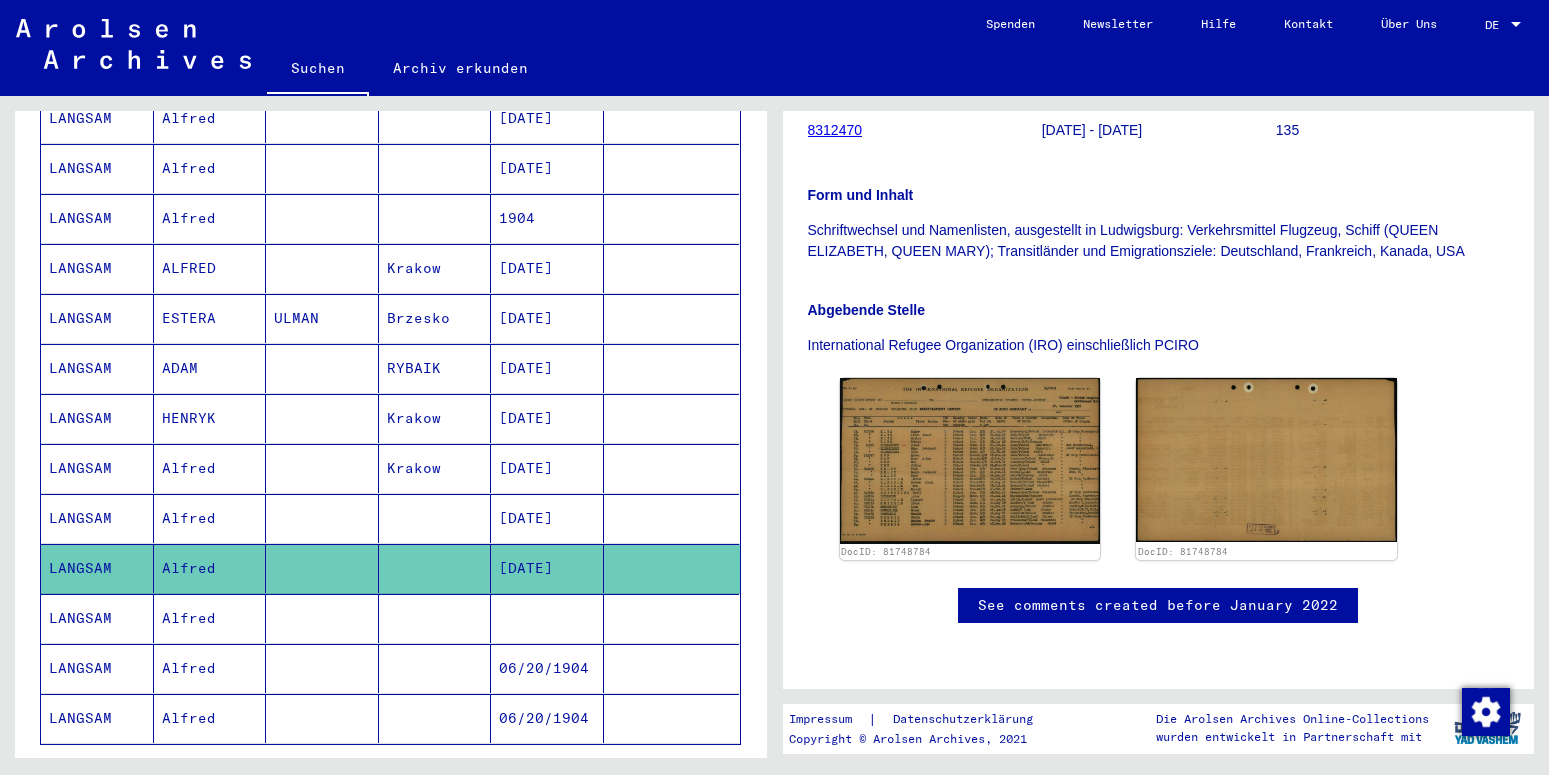 click on "LANGSAM" at bounding box center (97, 568) 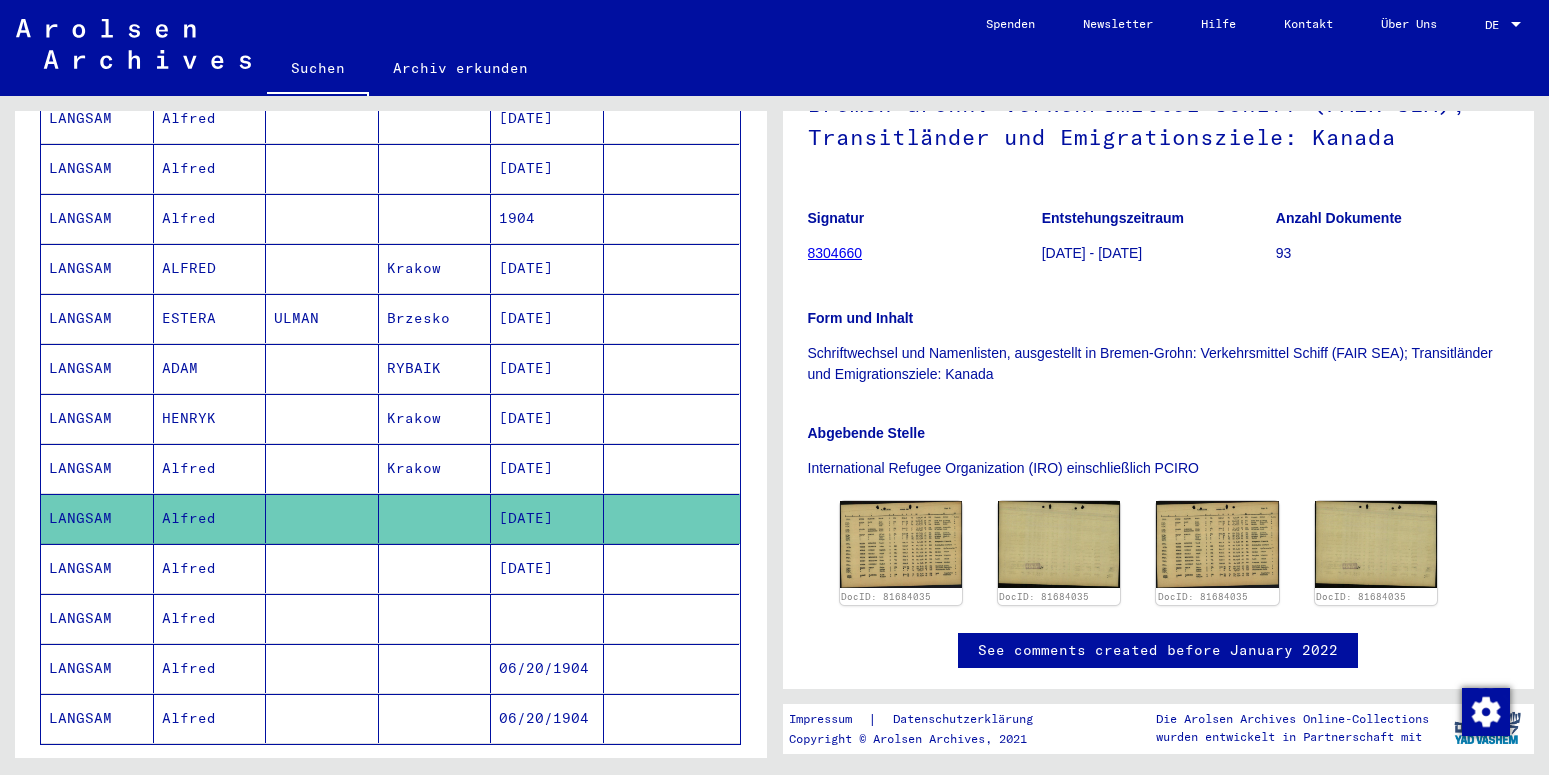 scroll, scrollTop: 216, scrollLeft: 0, axis: vertical 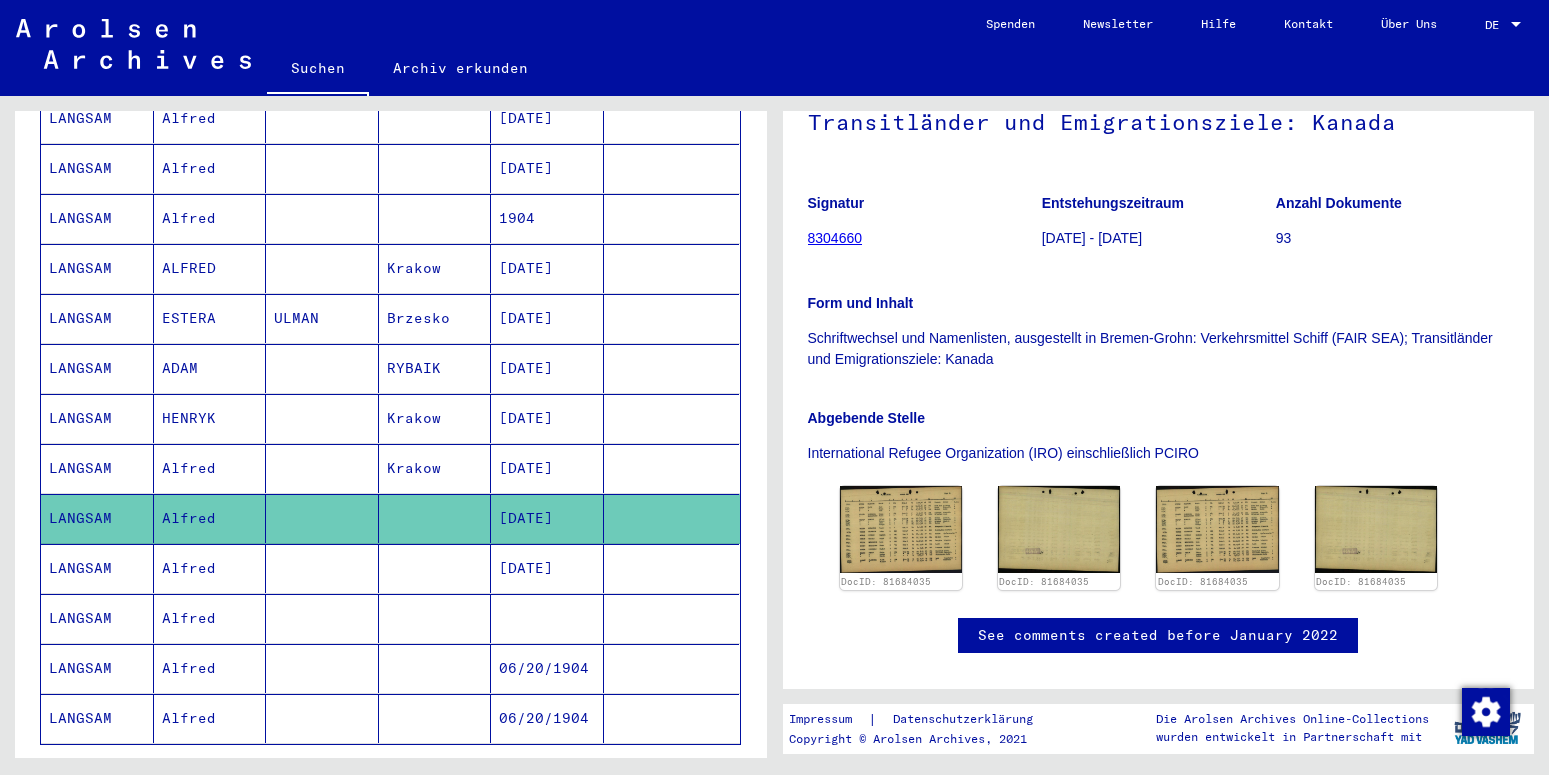 click on "LANGSAM" at bounding box center (97, 618) 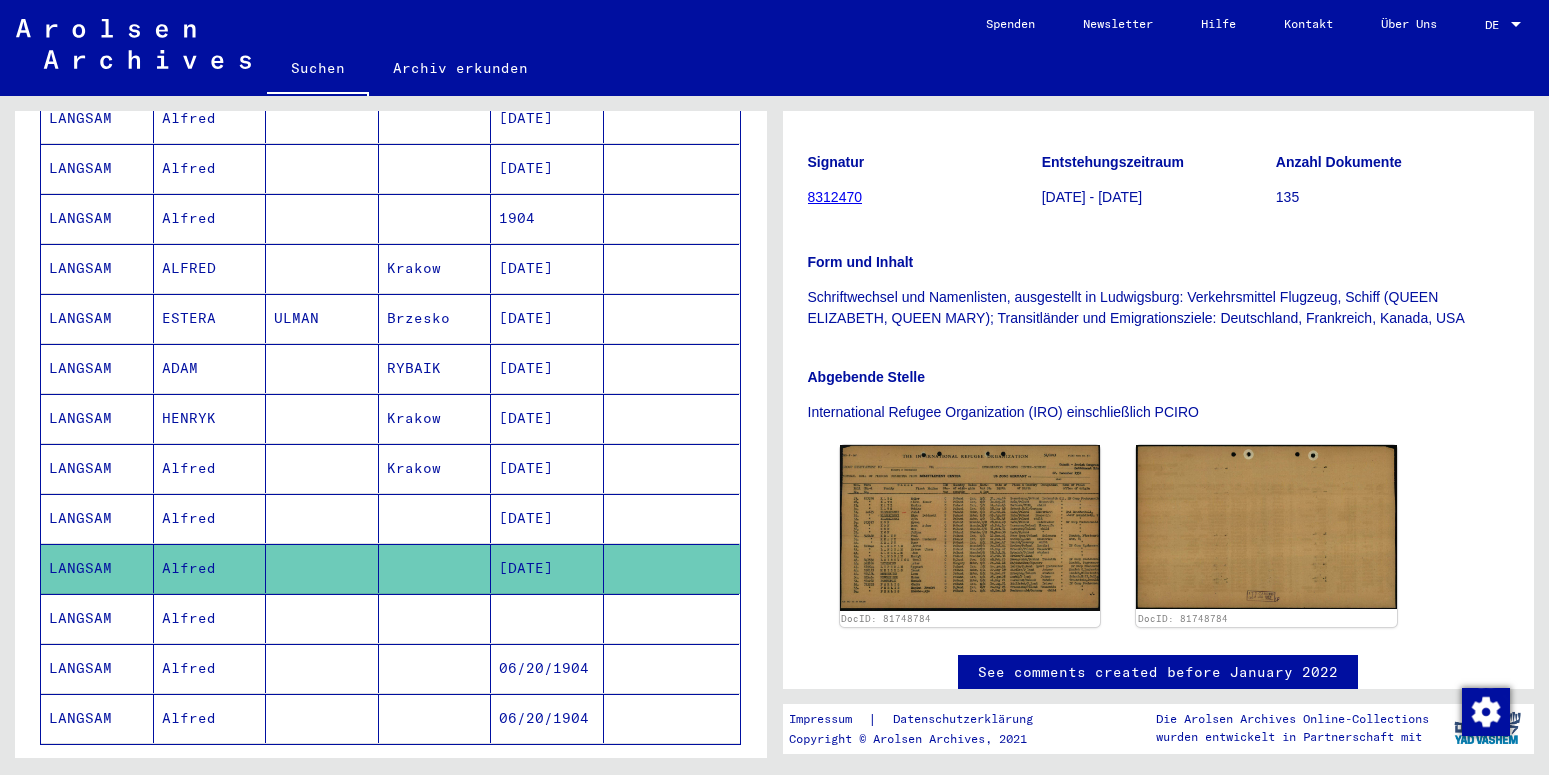 scroll, scrollTop: 324, scrollLeft: 0, axis: vertical 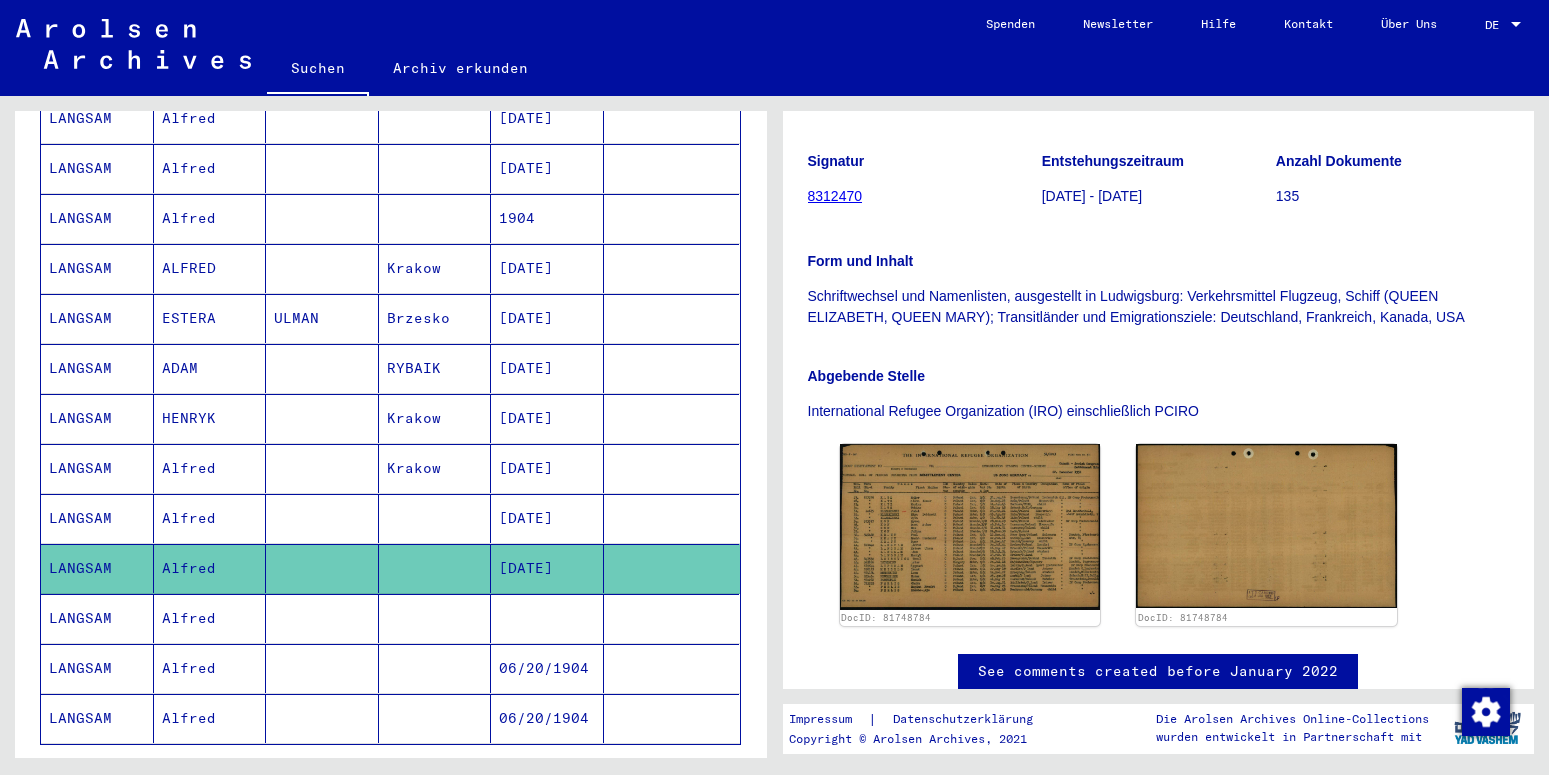 click on "LANGSAM" at bounding box center [97, 668] 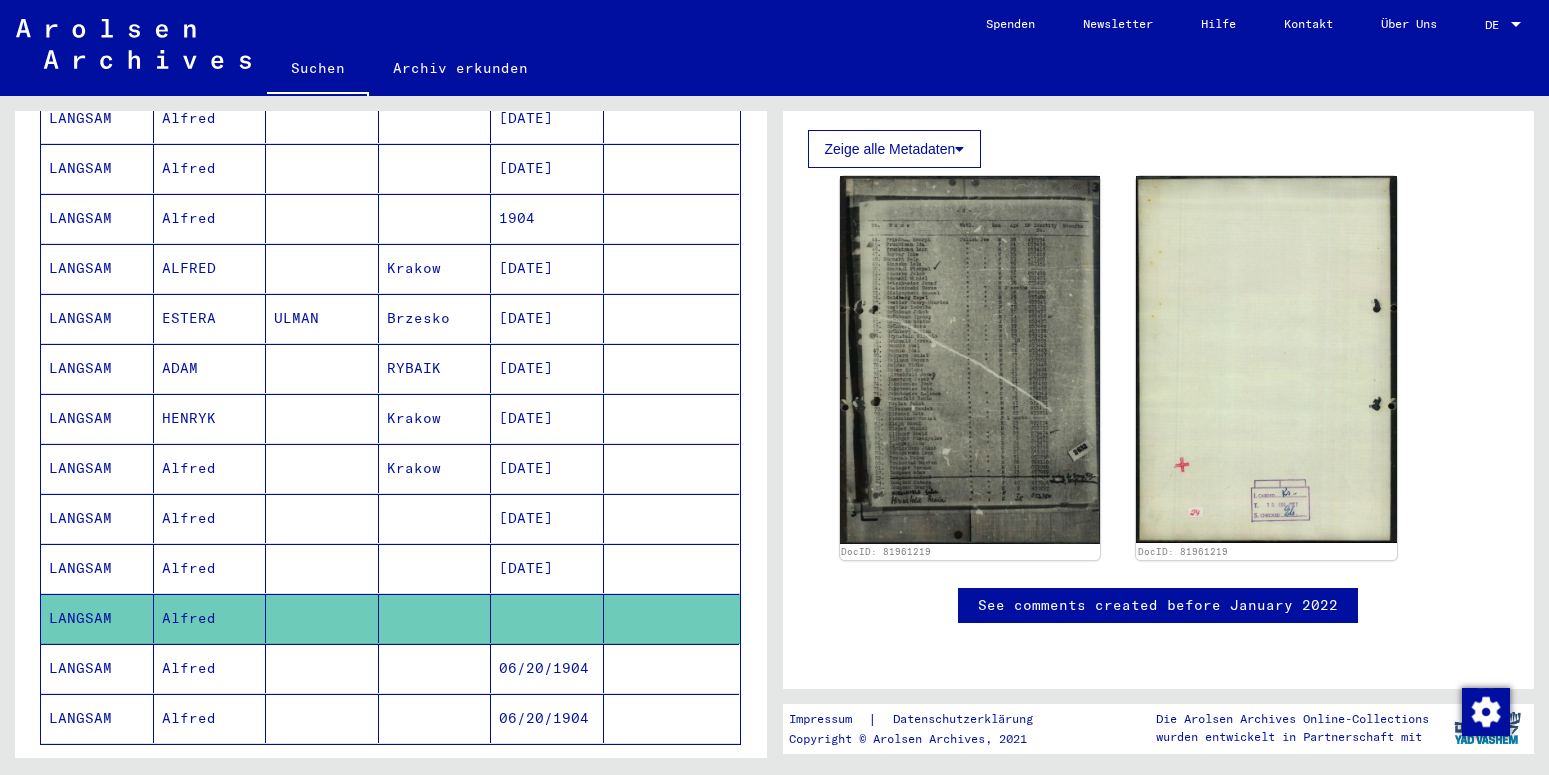 scroll, scrollTop: 864, scrollLeft: 0, axis: vertical 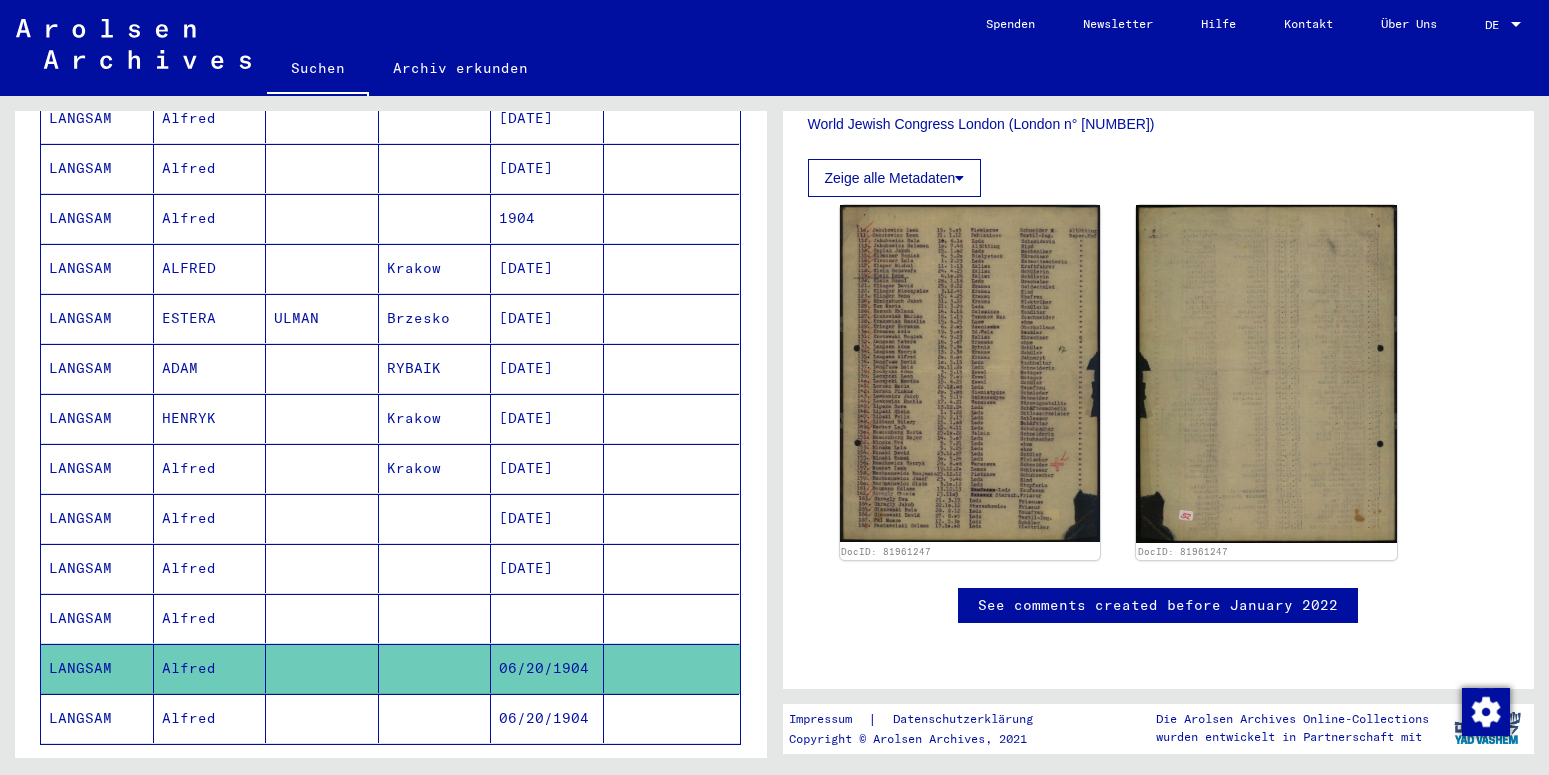 click 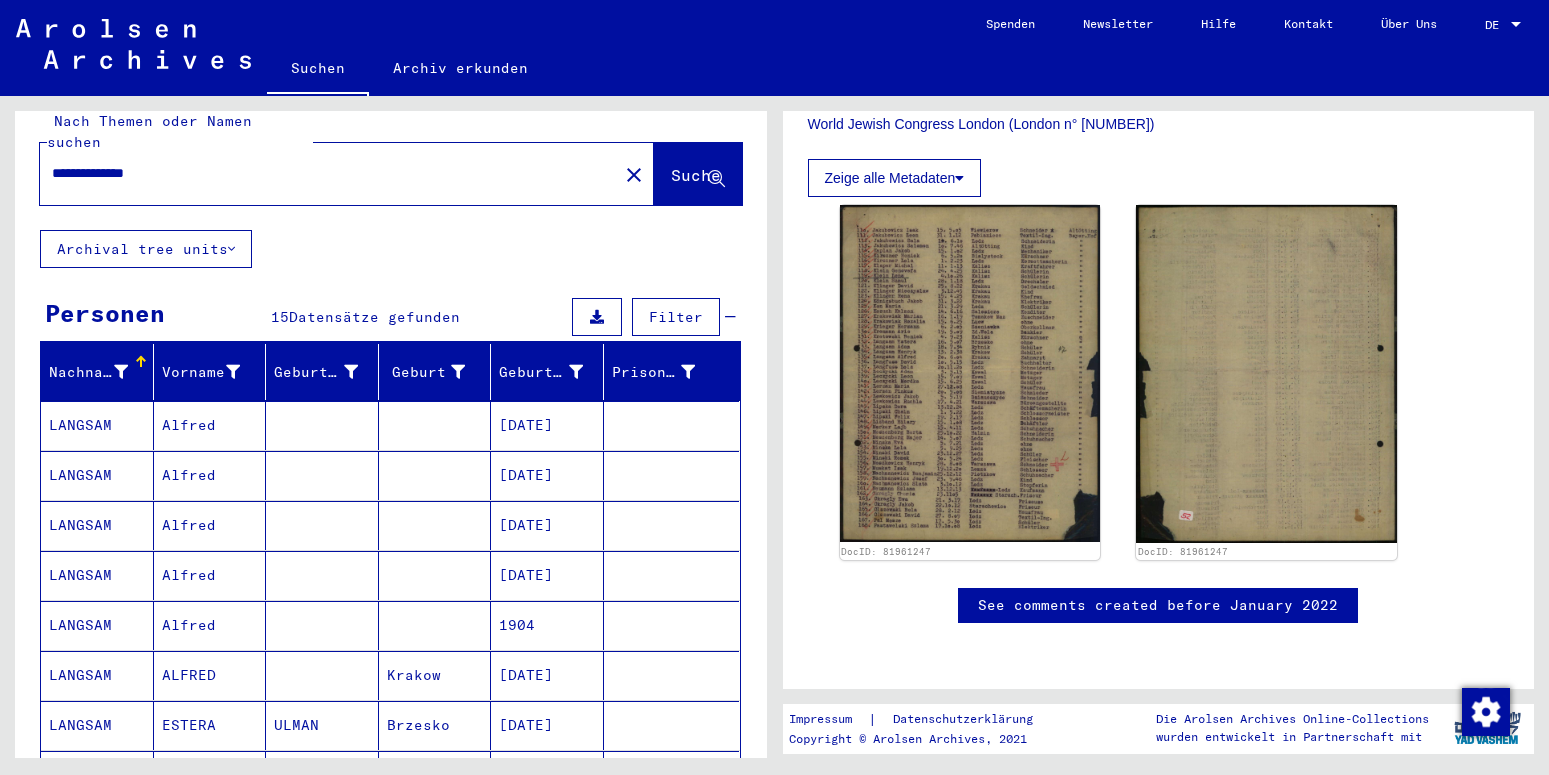 scroll, scrollTop: 0, scrollLeft: 0, axis: both 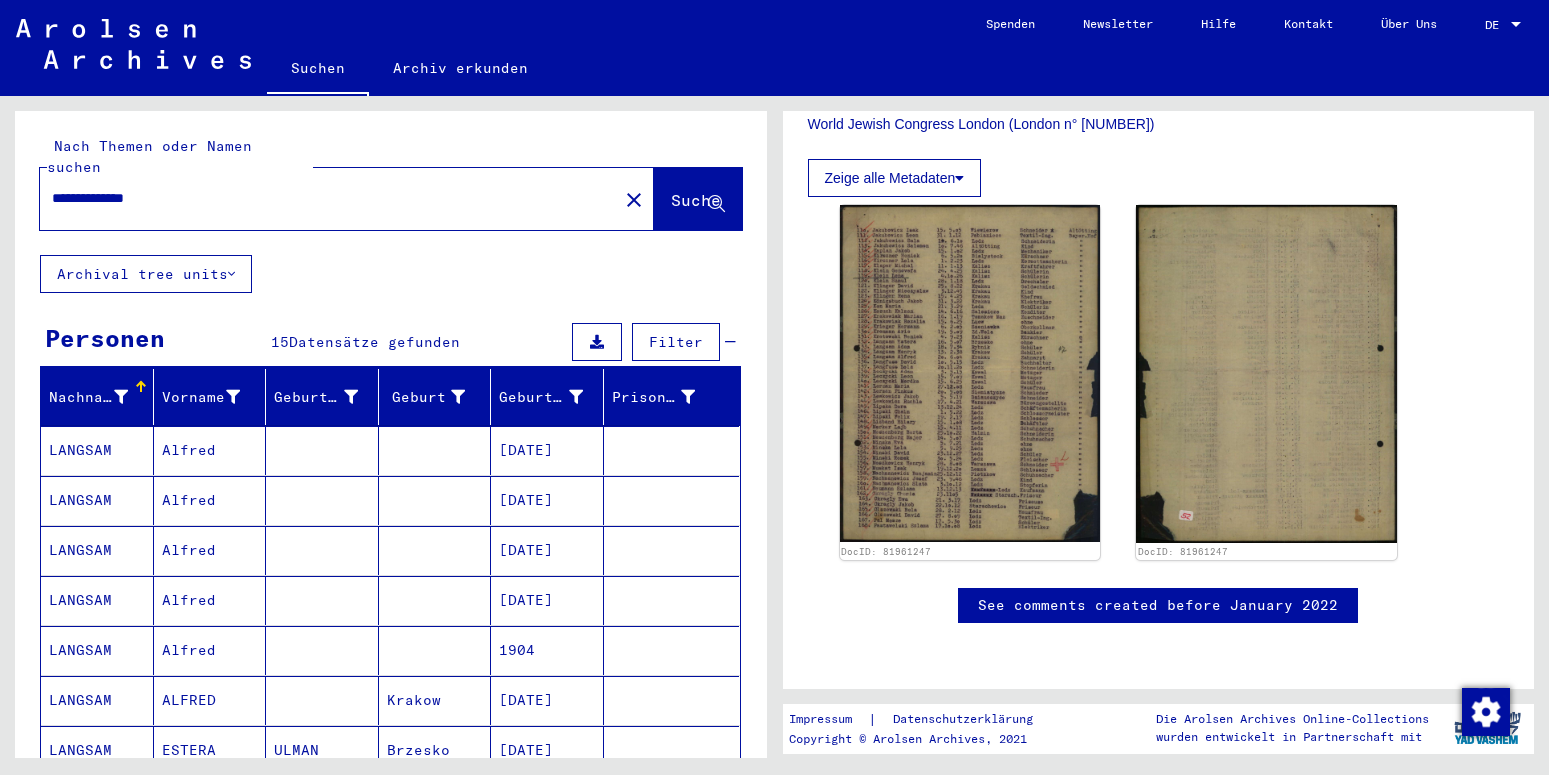 drag, startPoint x: 194, startPoint y: 185, endPoint x: -51, endPoint y: 109, distance: 256.51706 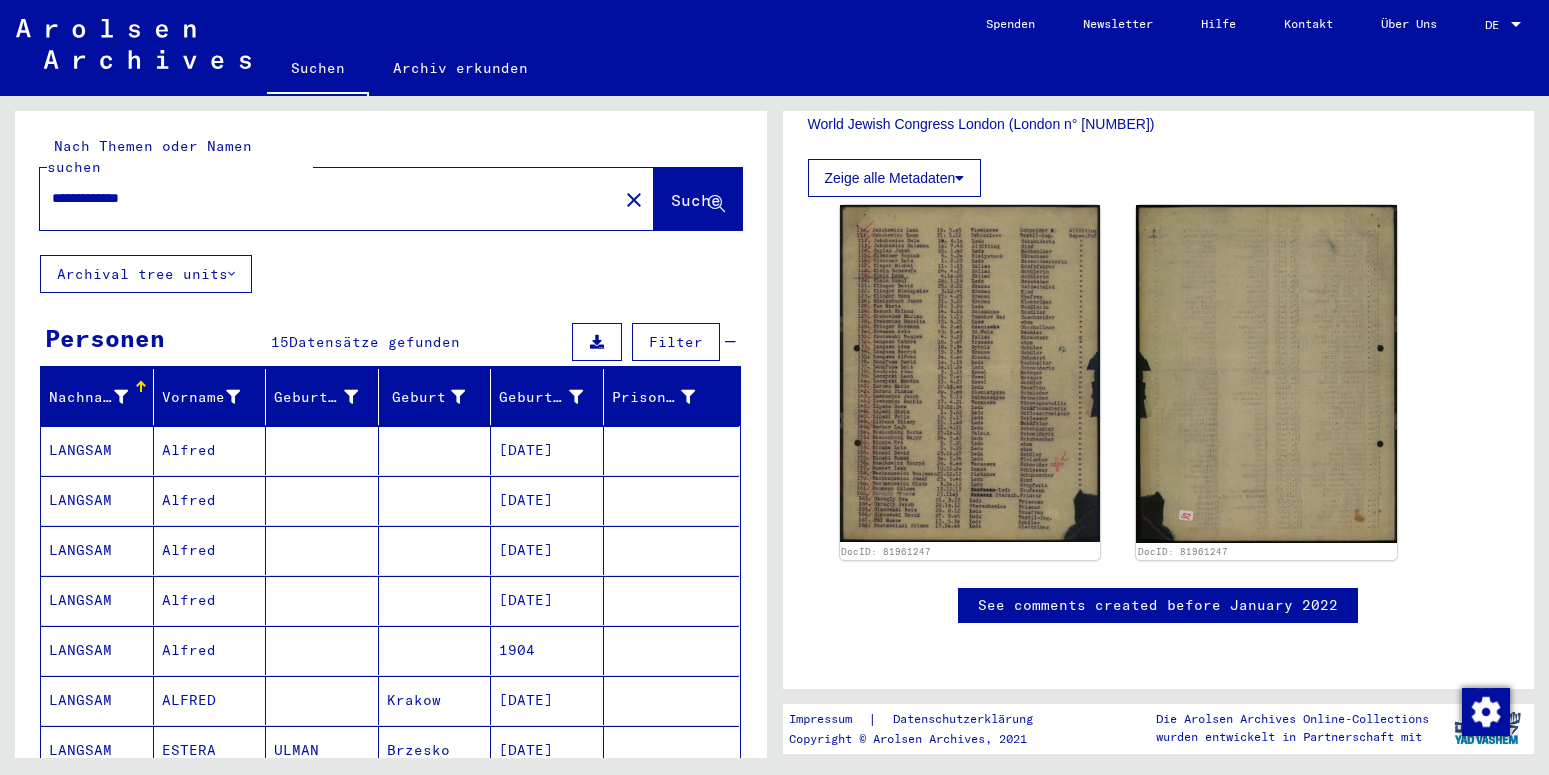 type on "**********" 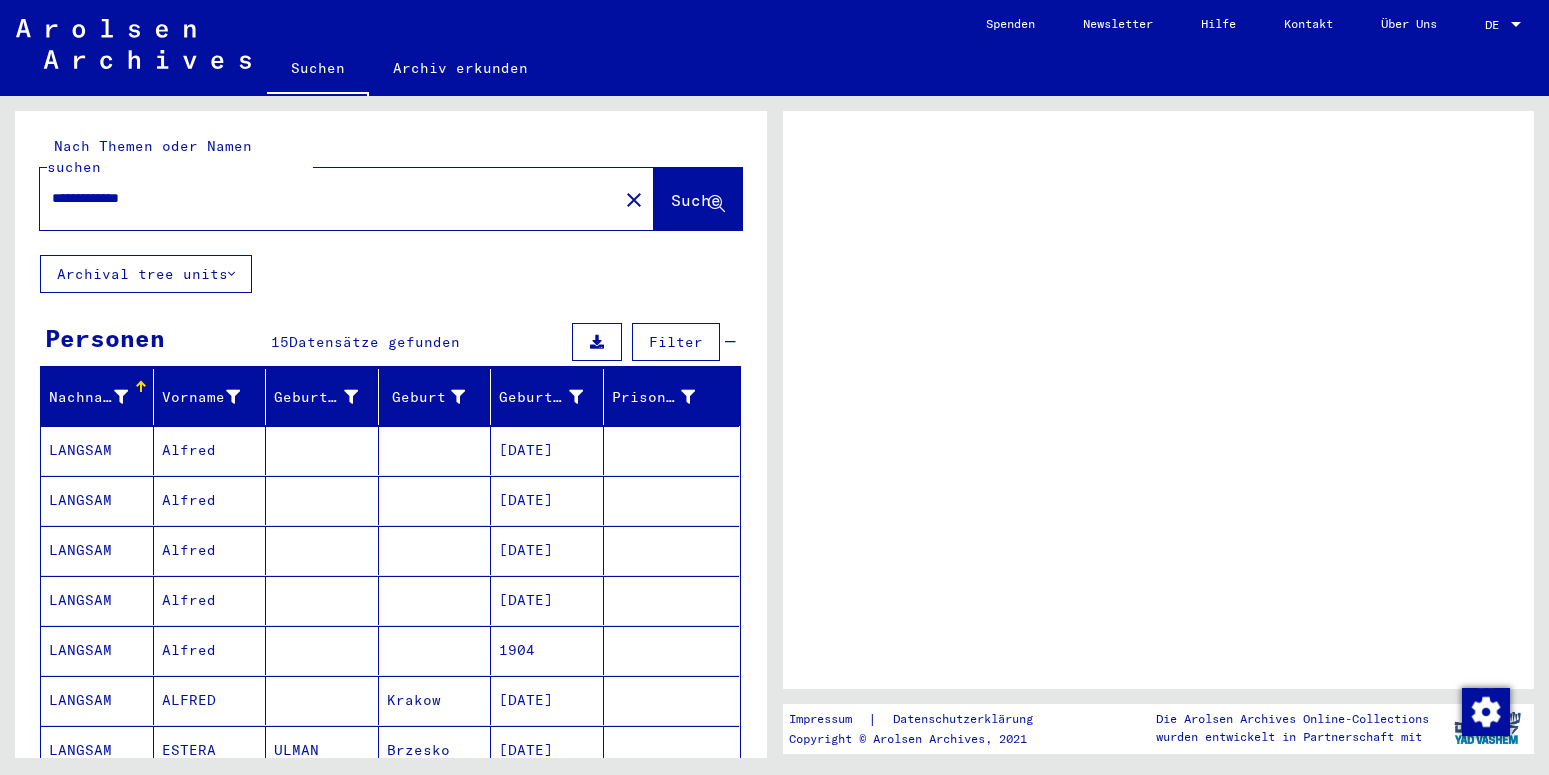 scroll, scrollTop: 0, scrollLeft: 0, axis: both 